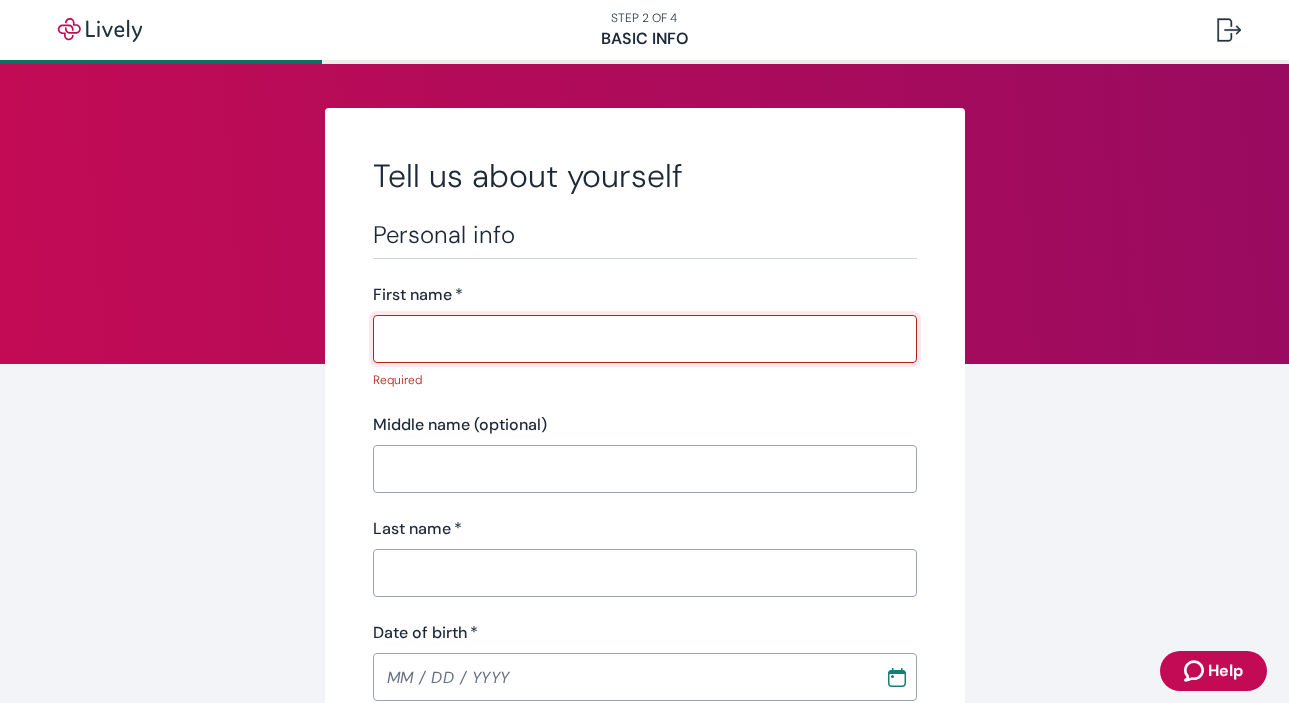 scroll, scrollTop: 0, scrollLeft: 0, axis: both 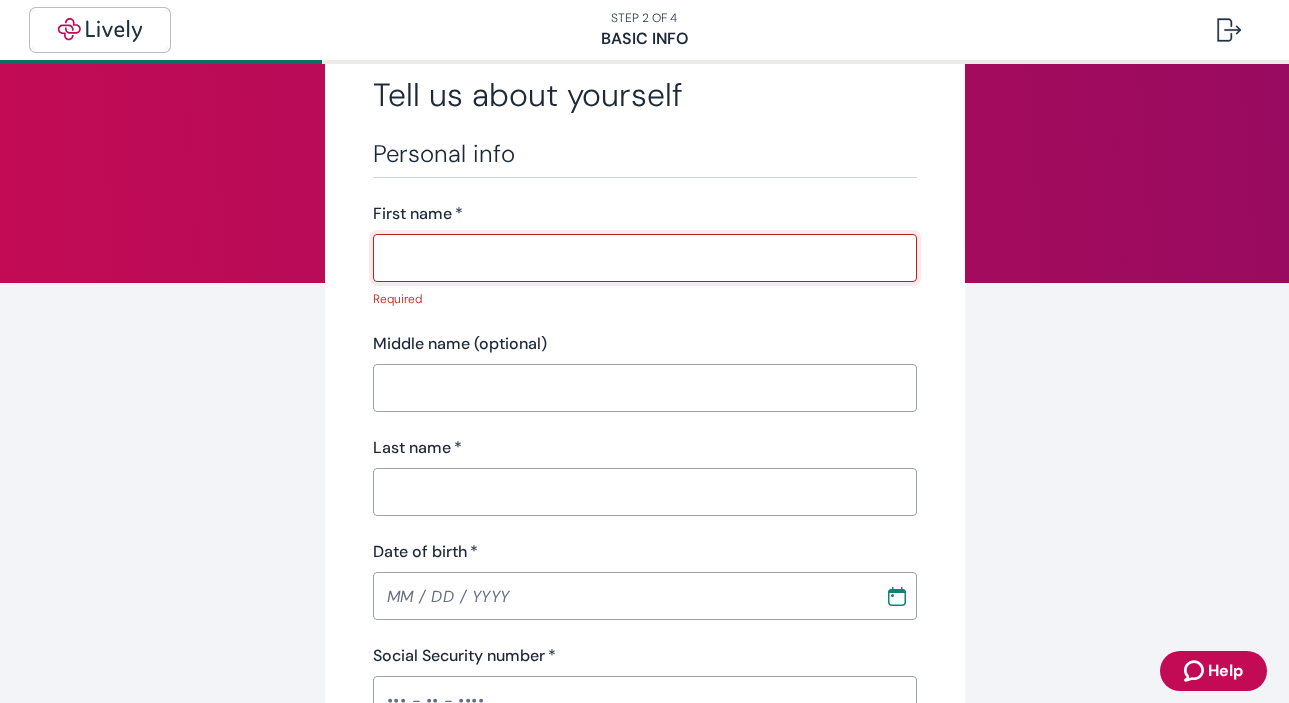 click at bounding box center [100, 30] 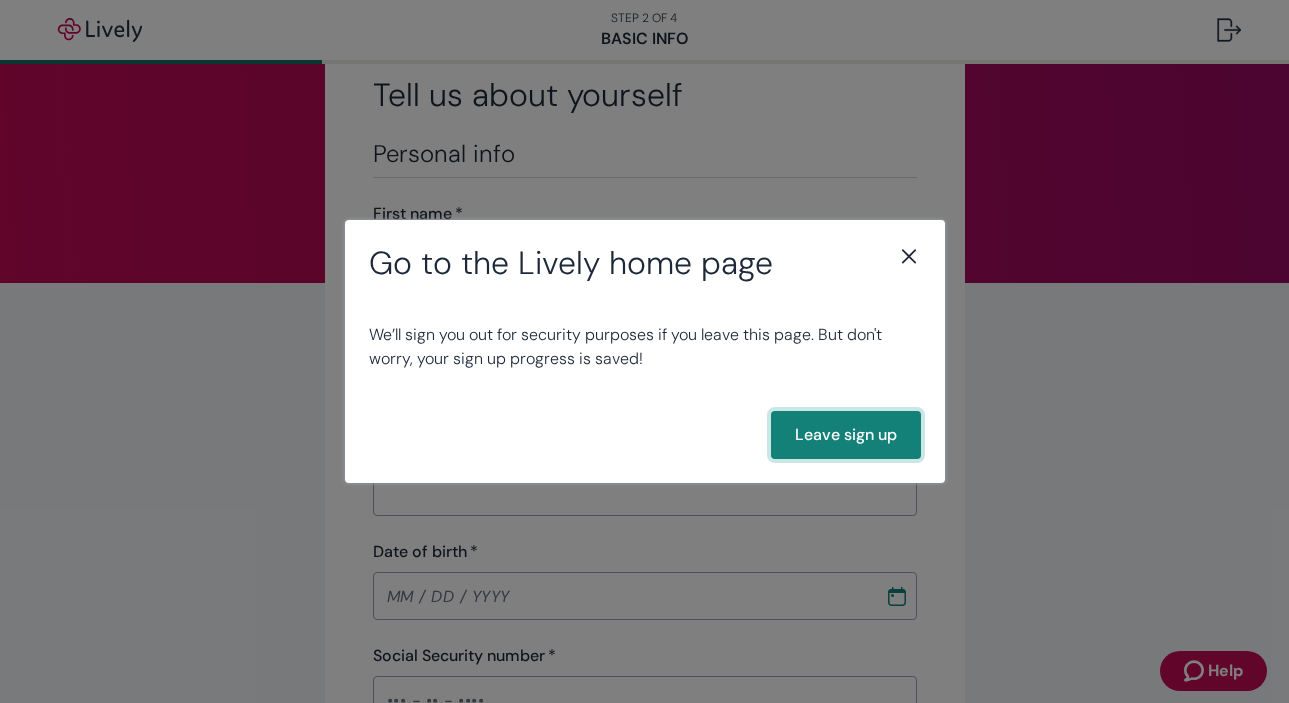 click on "Leave sign up" at bounding box center [846, 435] 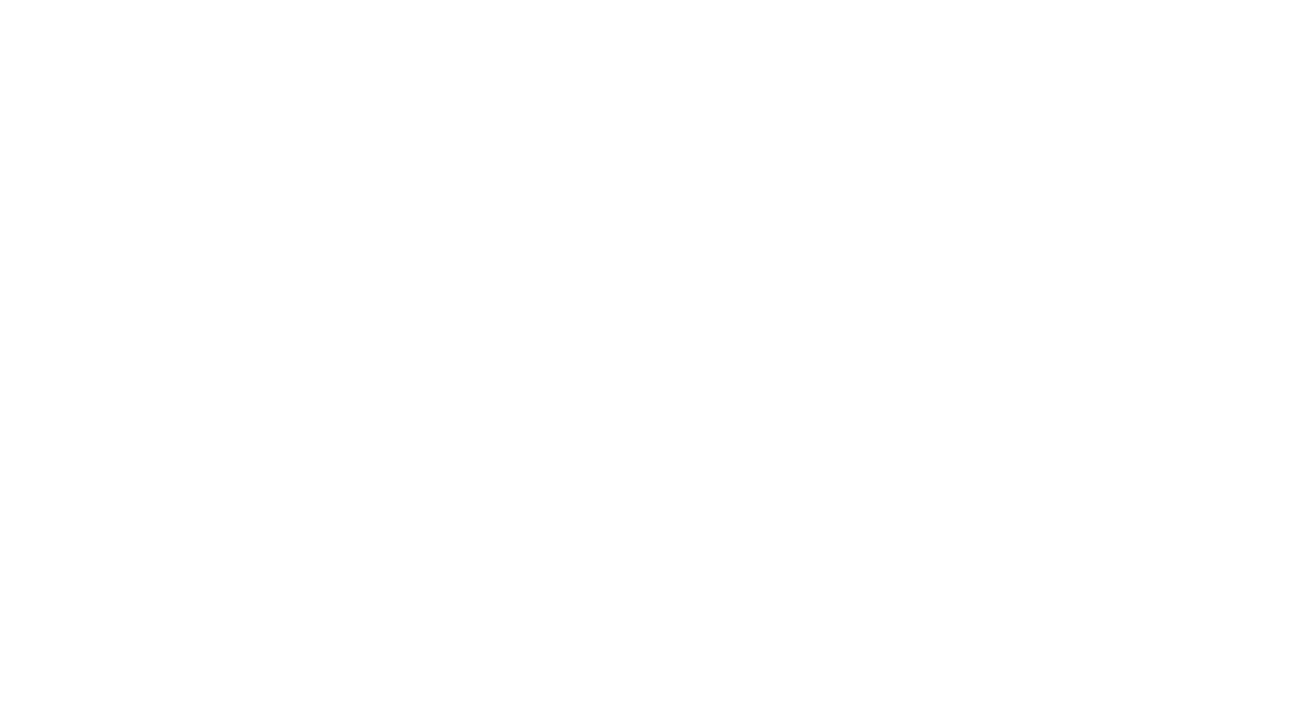scroll, scrollTop: 0, scrollLeft: 0, axis: both 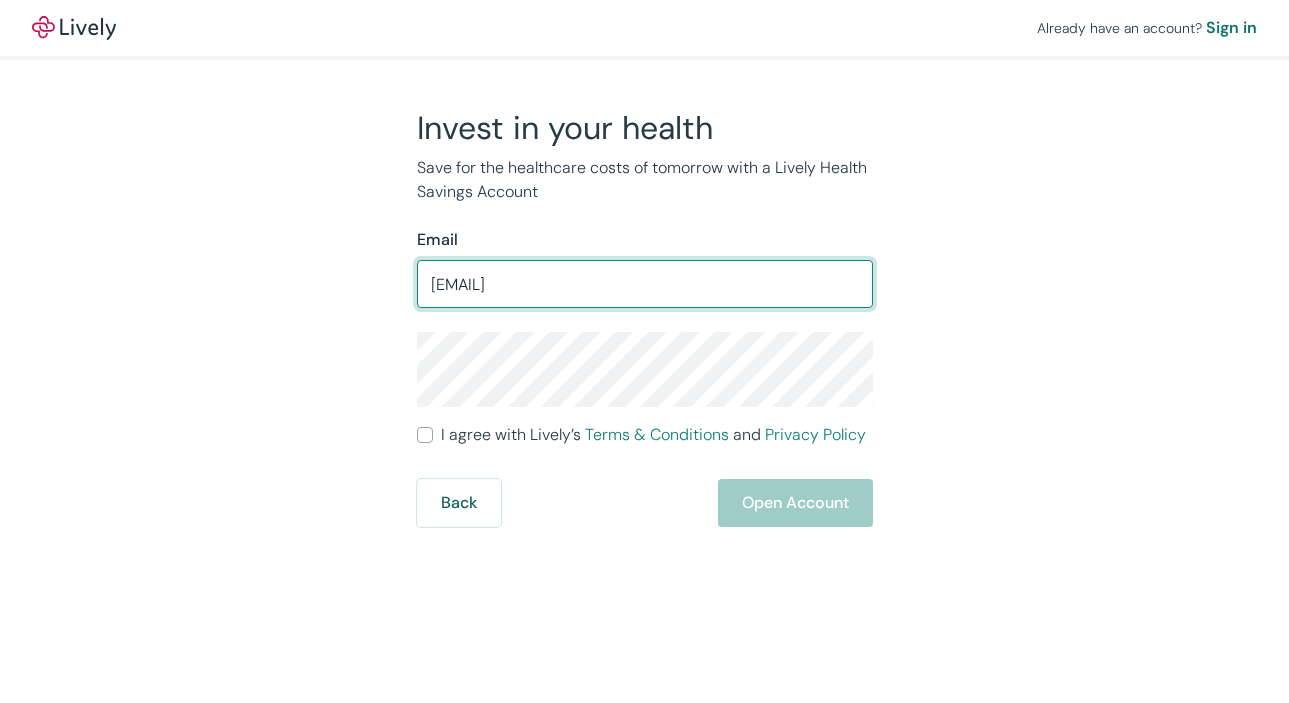 type on "[EMAIL]" 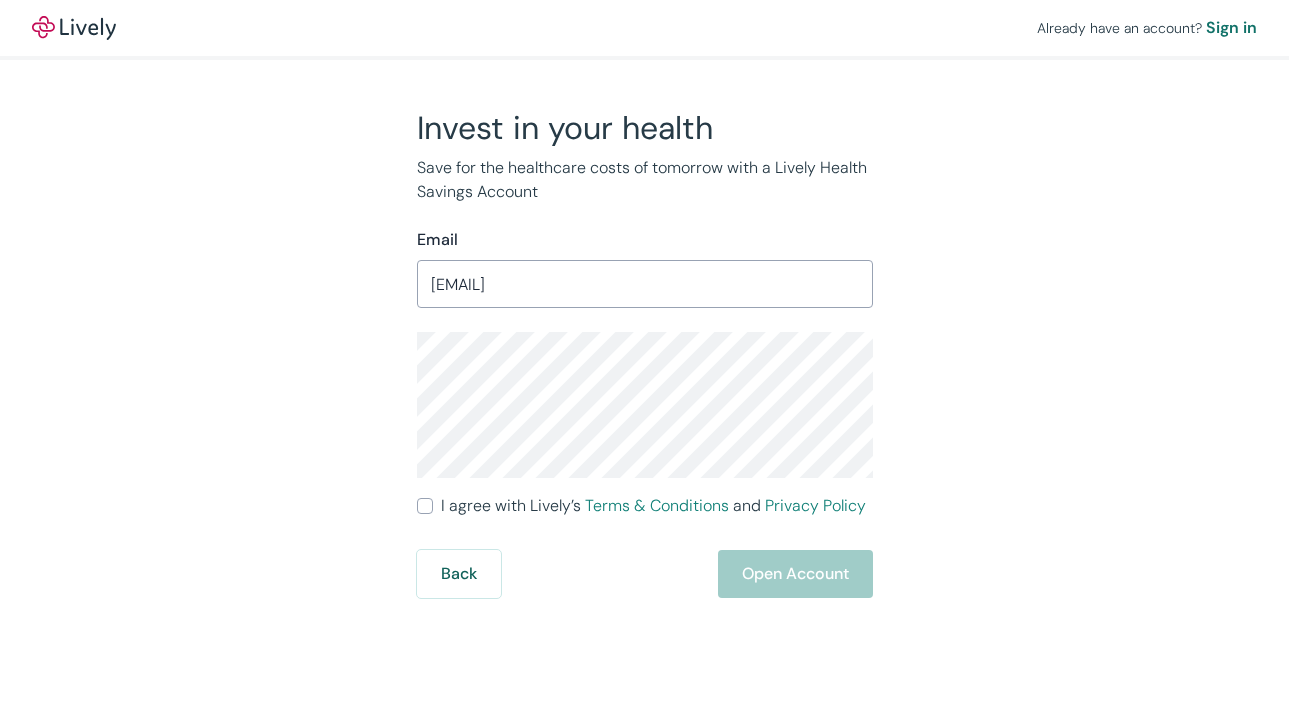 click on "I agree with Lively’s   Terms & Conditions   and   Privacy Policy" at bounding box center (425, 506) 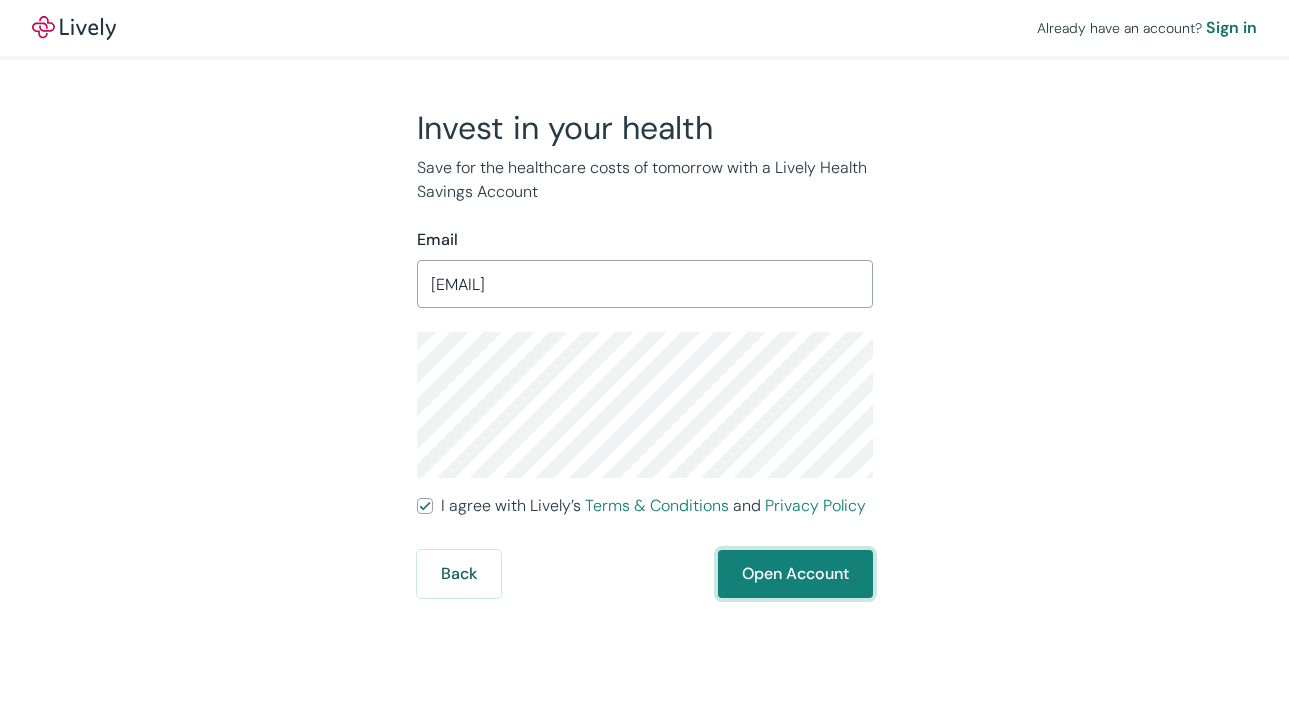 click on "Open Account" at bounding box center [795, 574] 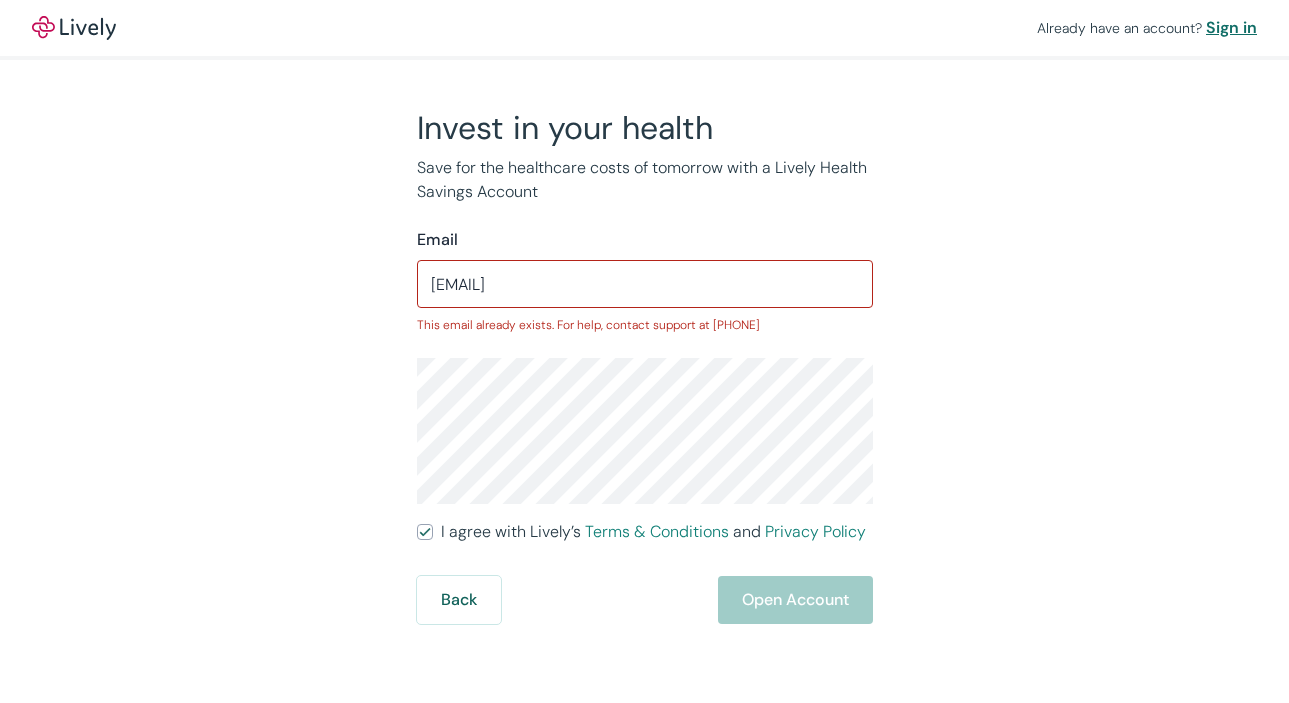 click on "Sign in" at bounding box center (1231, 28) 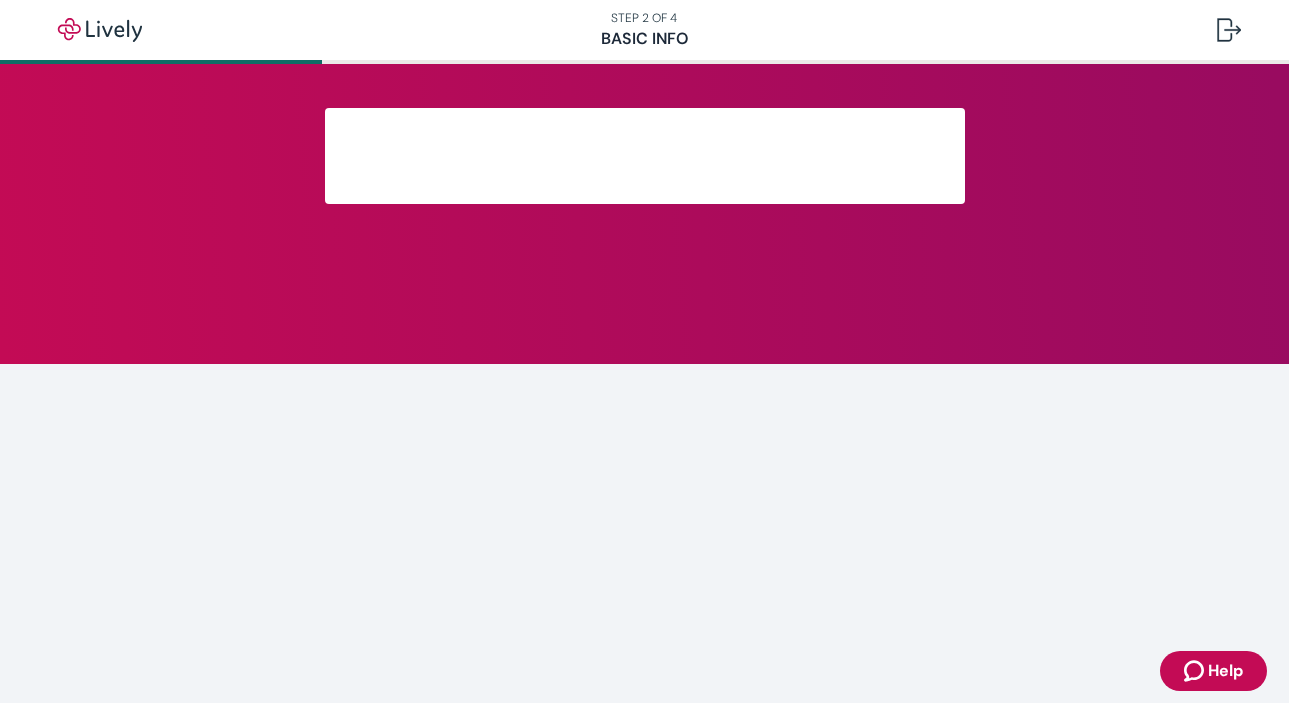 scroll, scrollTop: 0, scrollLeft: 0, axis: both 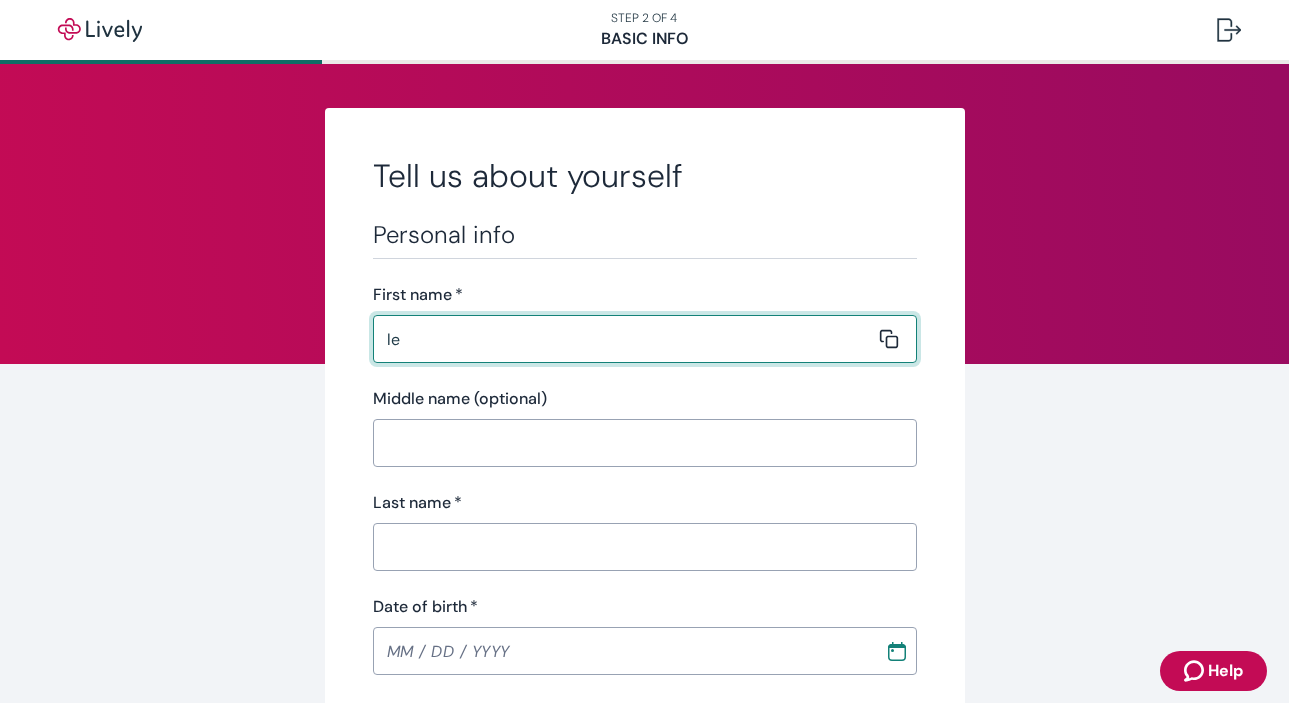 type on "[NAME]" 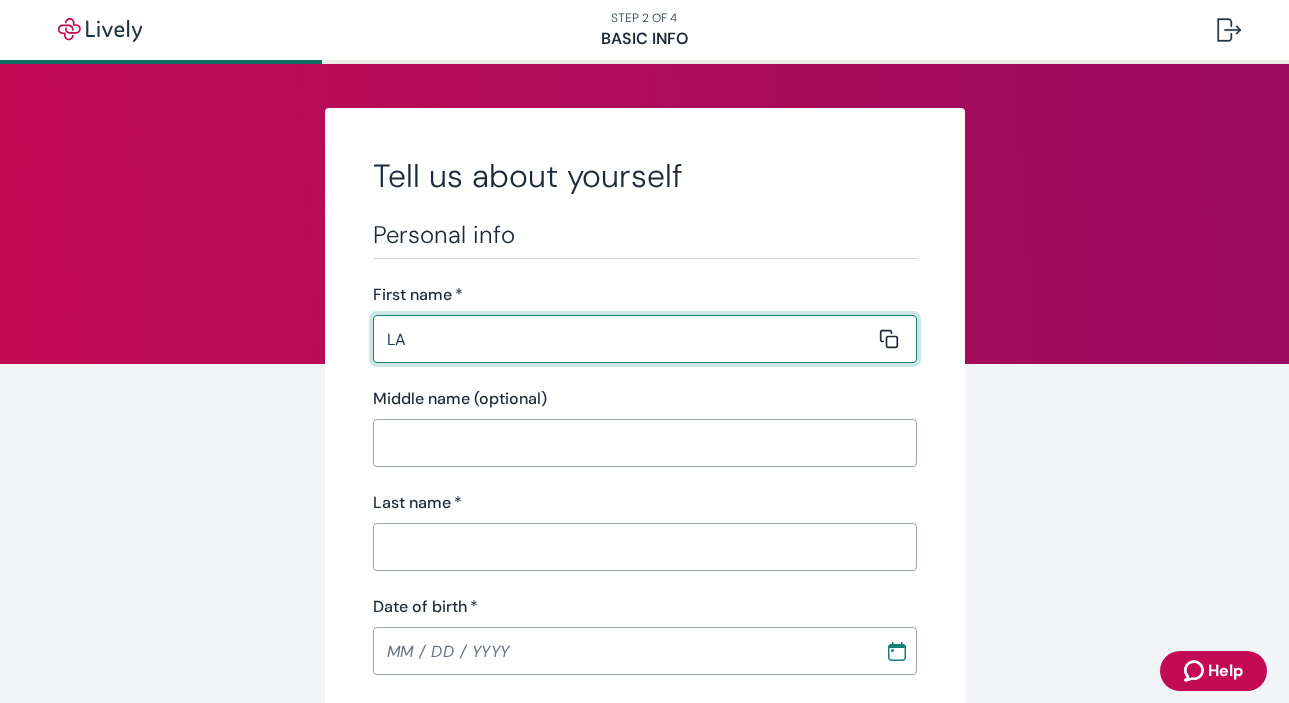 type on "L" 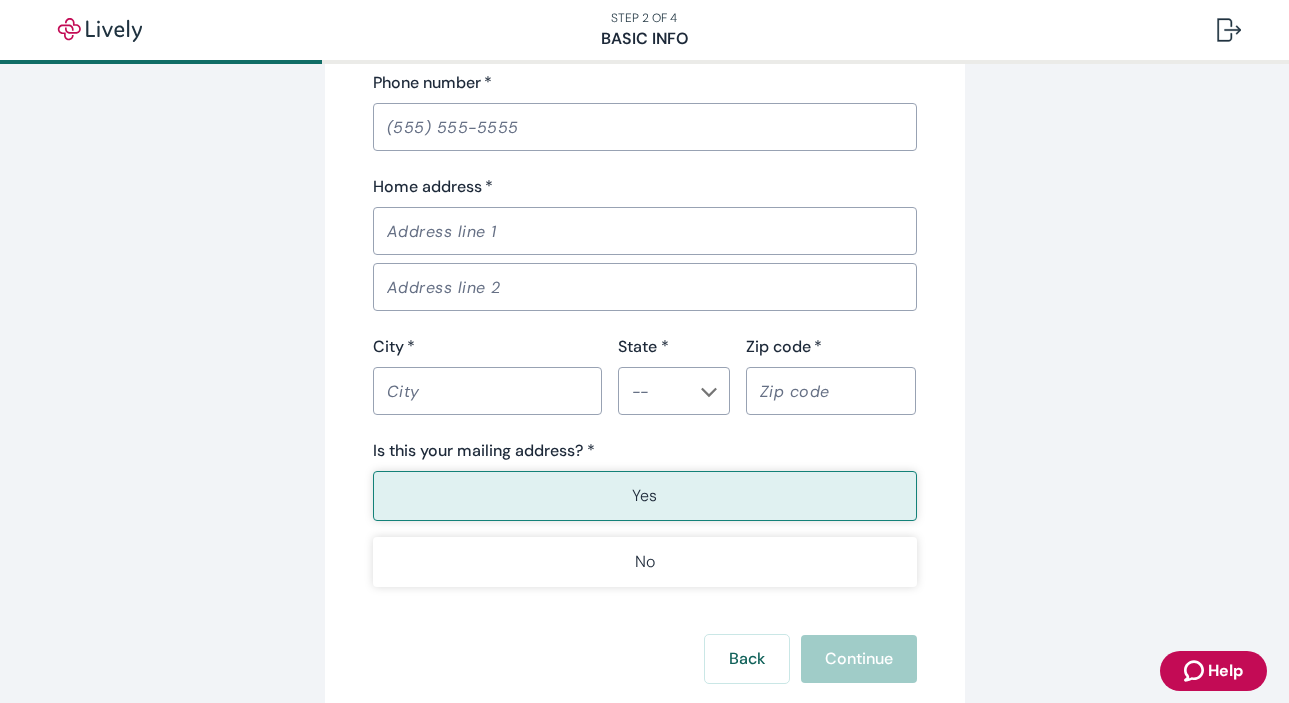 scroll, scrollTop: 1367, scrollLeft: 0, axis: vertical 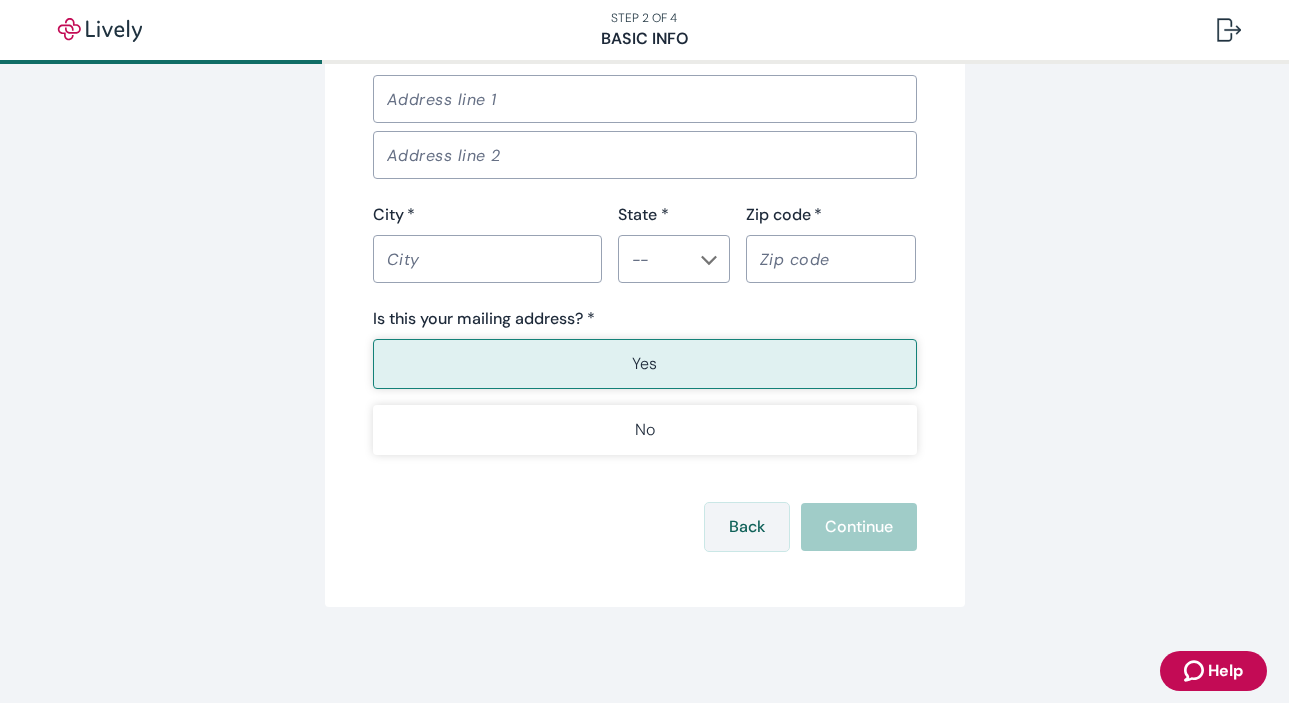 type on "Alexandra" 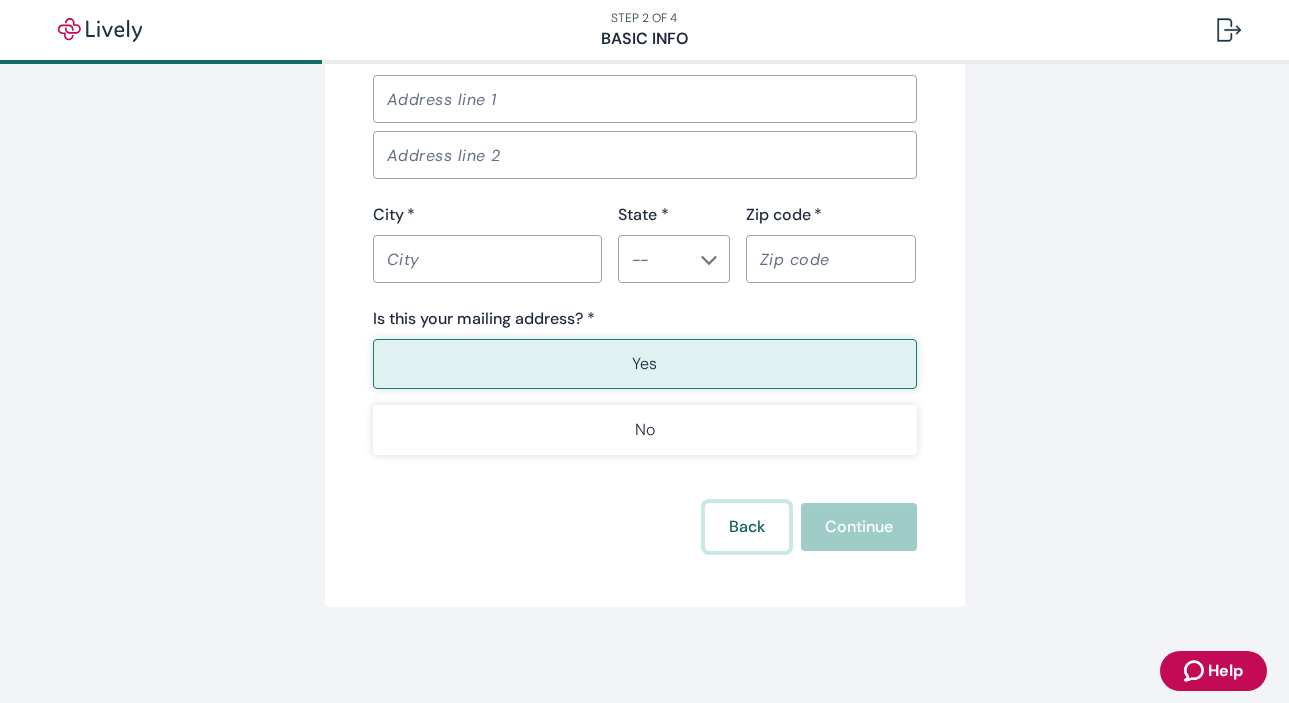 click on "Back" at bounding box center (747, 527) 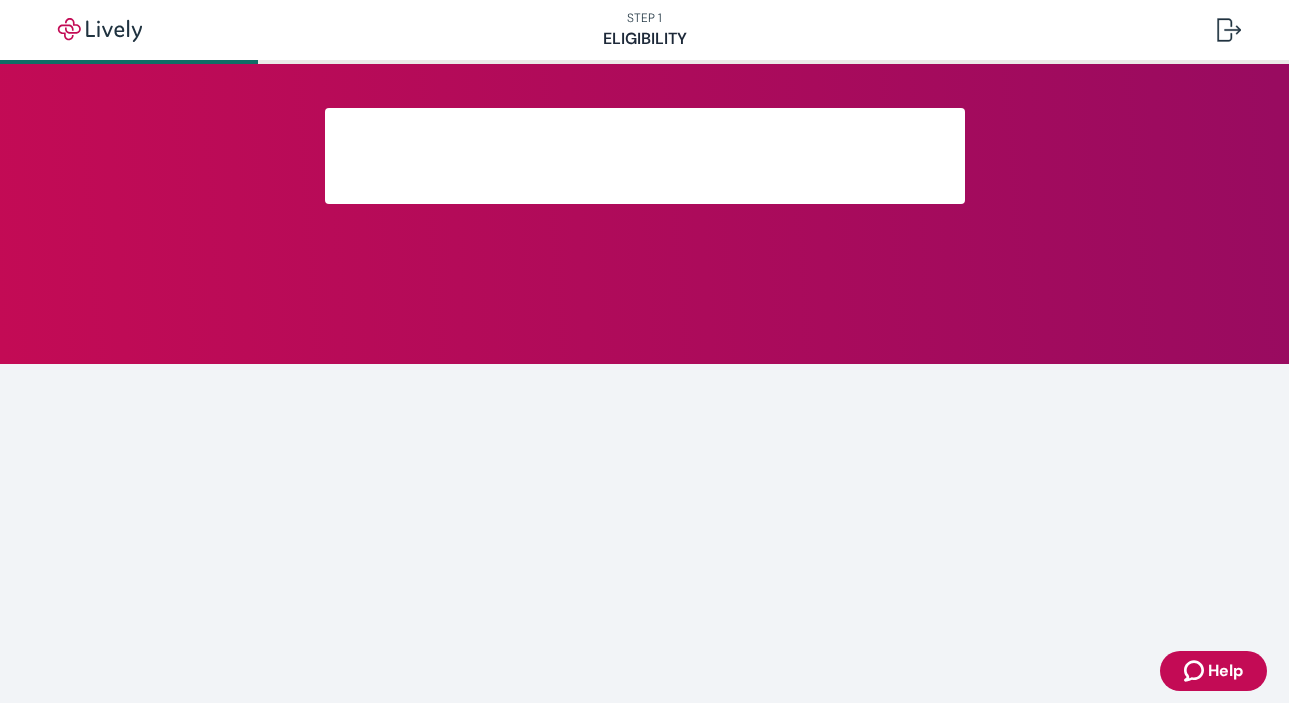 scroll, scrollTop: 365, scrollLeft: 0, axis: vertical 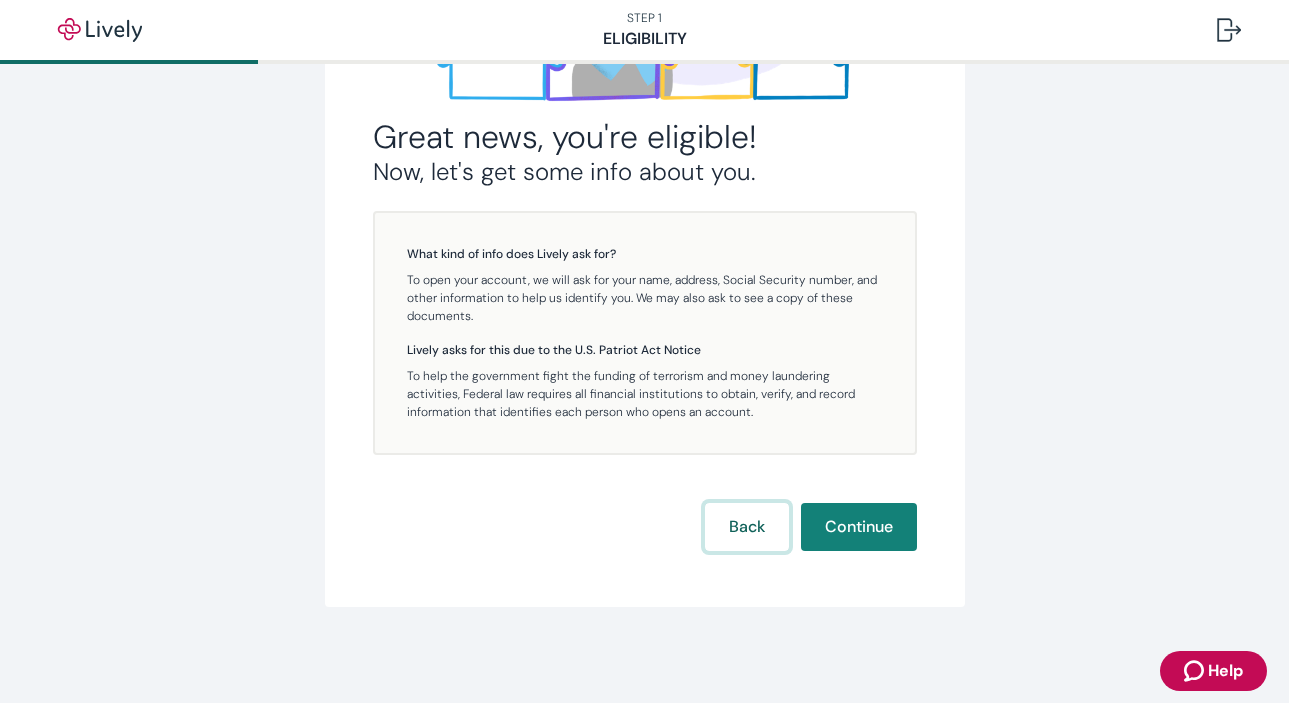 click on "Back" at bounding box center (747, 527) 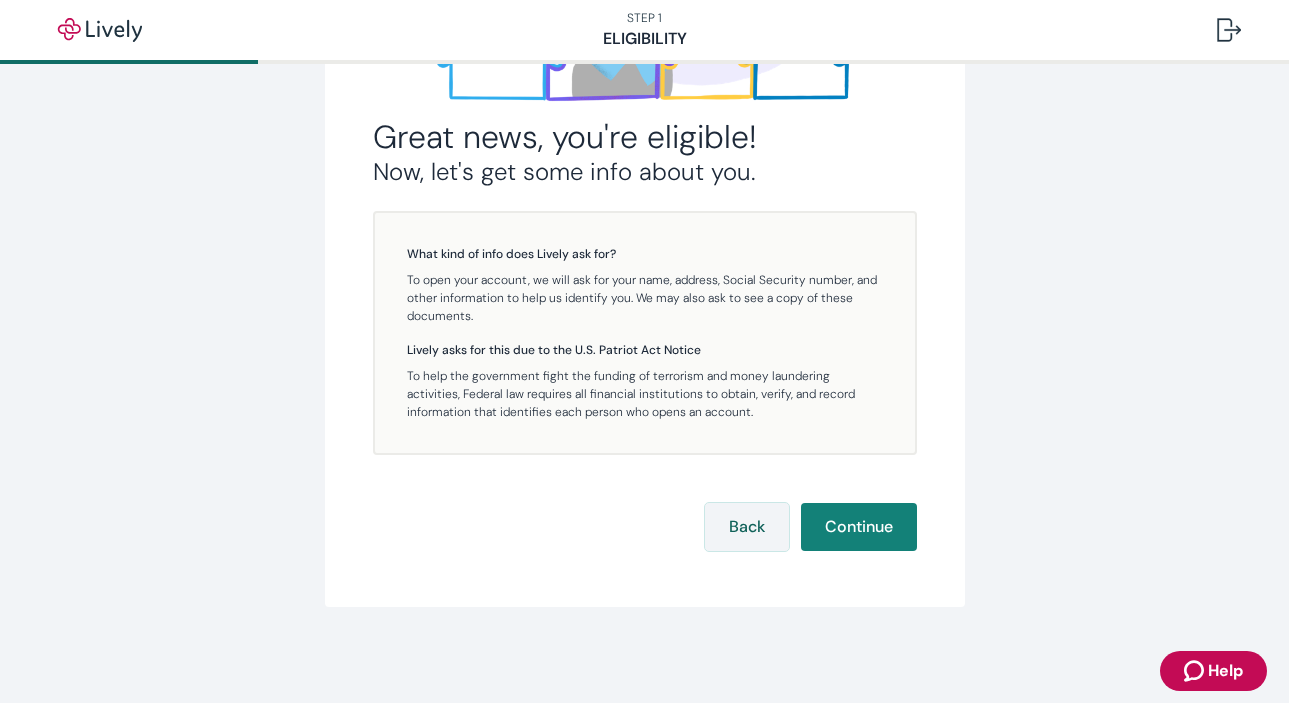 scroll, scrollTop: 0, scrollLeft: 0, axis: both 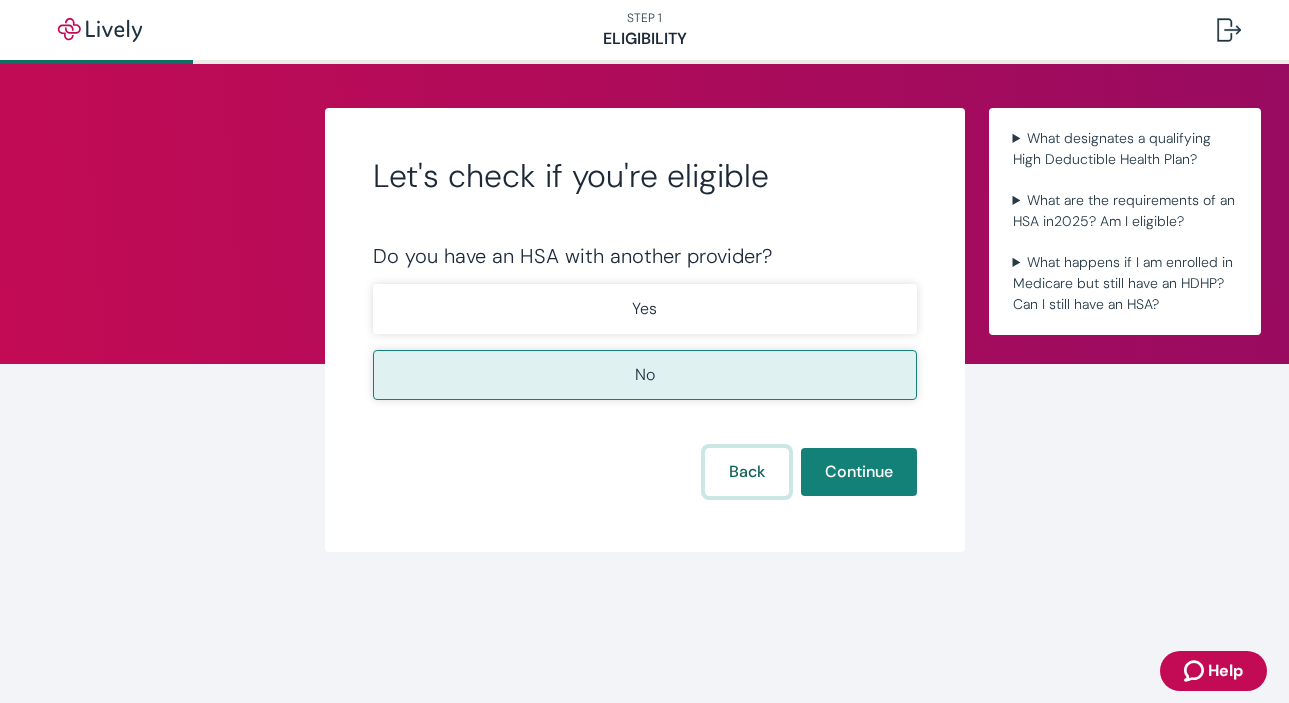 click on "Back" at bounding box center (747, 472) 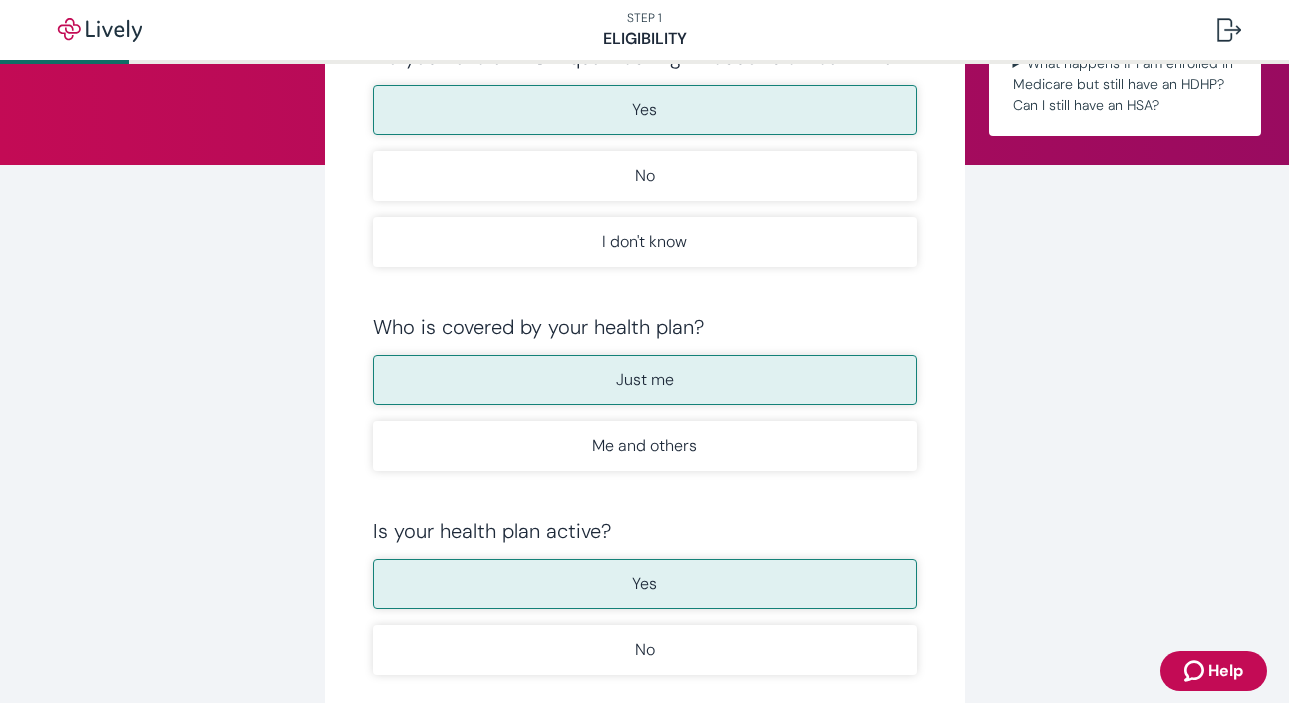 scroll, scrollTop: 419, scrollLeft: 0, axis: vertical 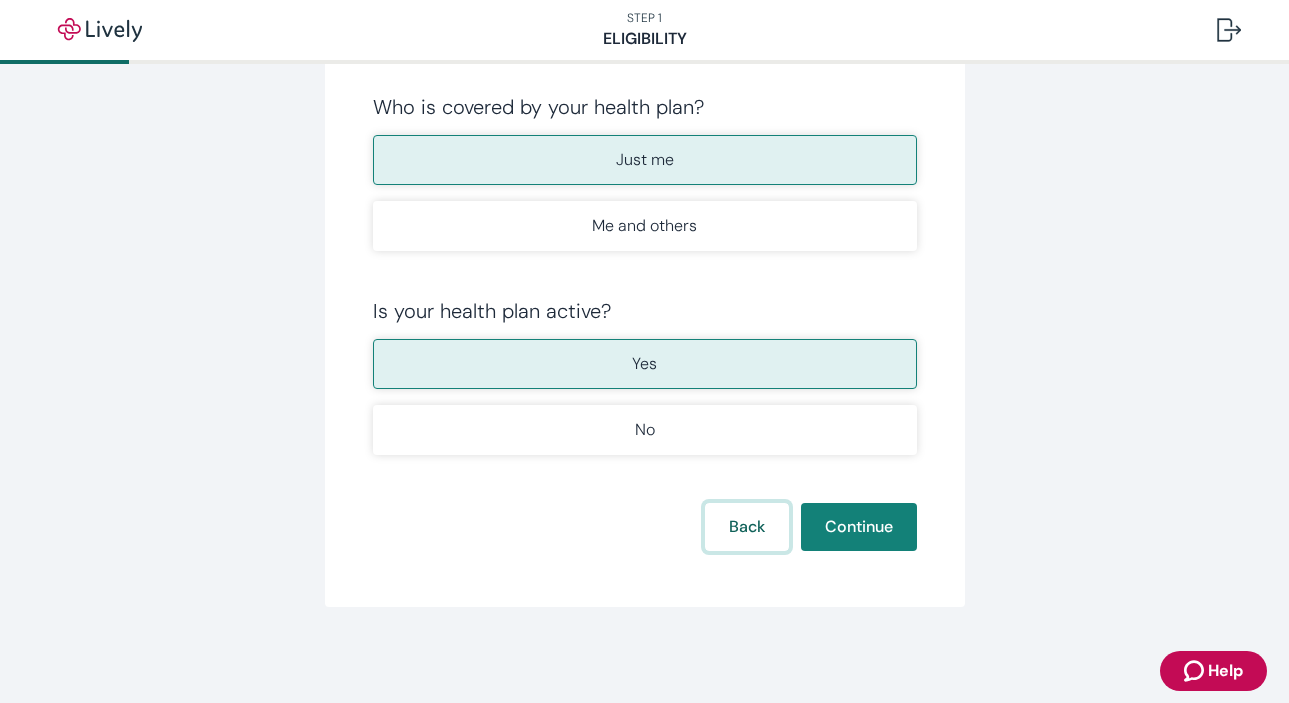 click on "Back" at bounding box center (747, 527) 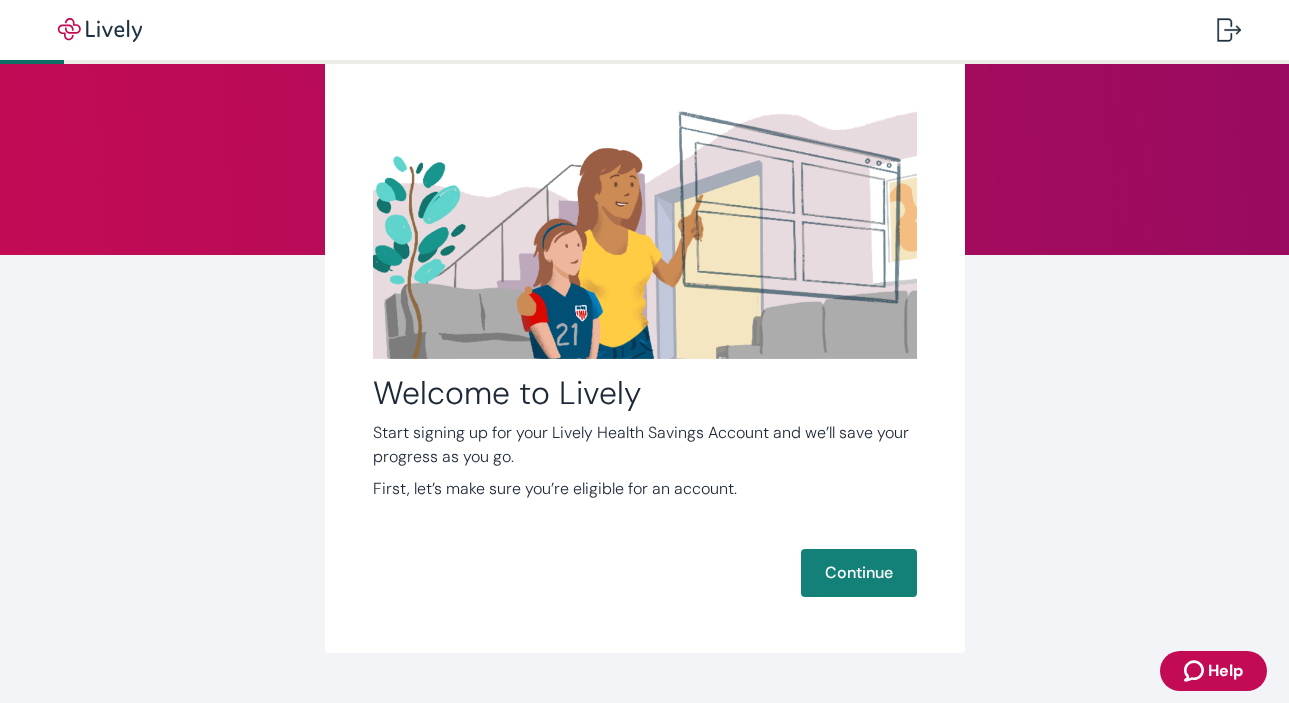 scroll, scrollTop: 143, scrollLeft: 0, axis: vertical 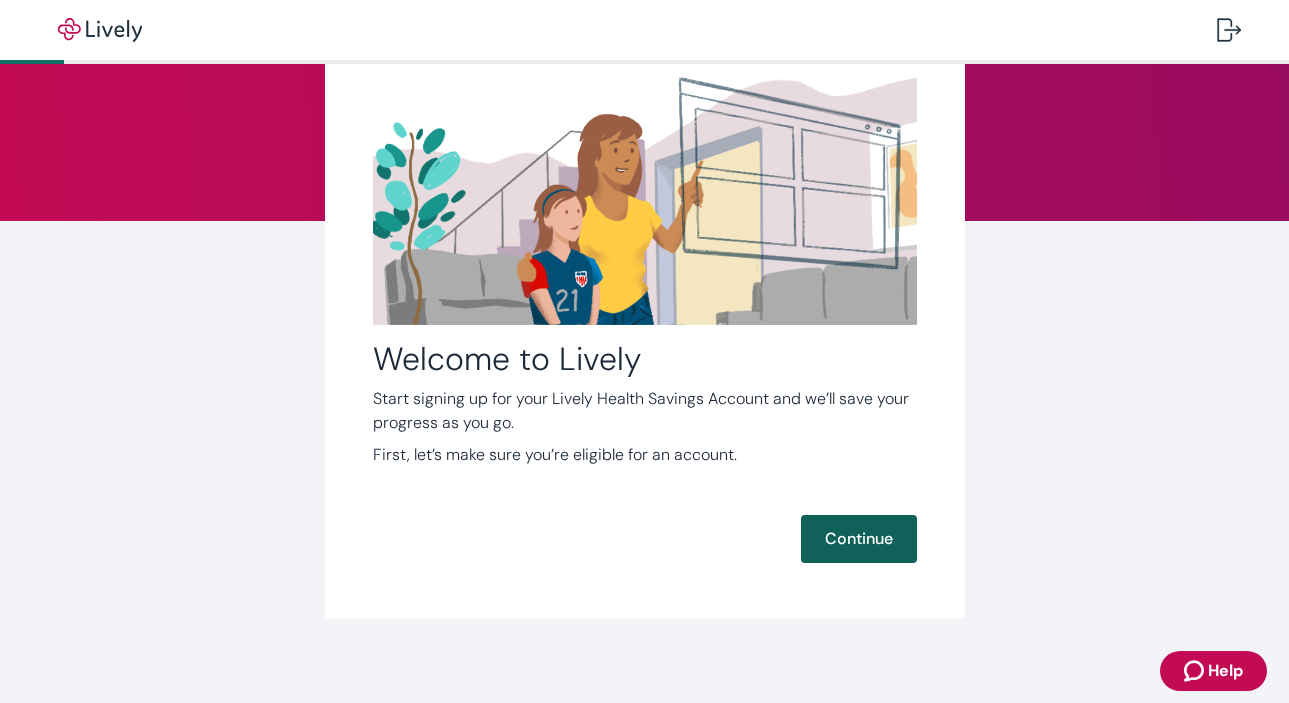 click on "Continue" at bounding box center [859, 539] 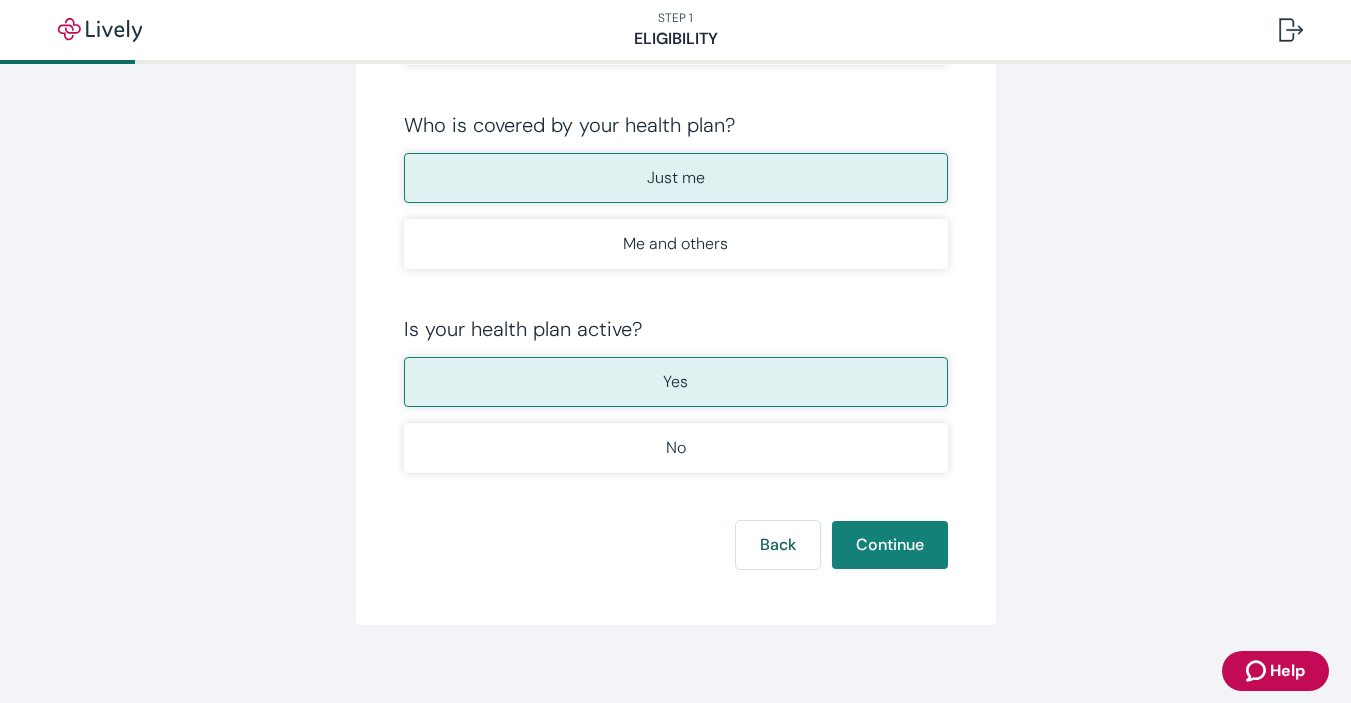scroll, scrollTop: 419, scrollLeft: 0, axis: vertical 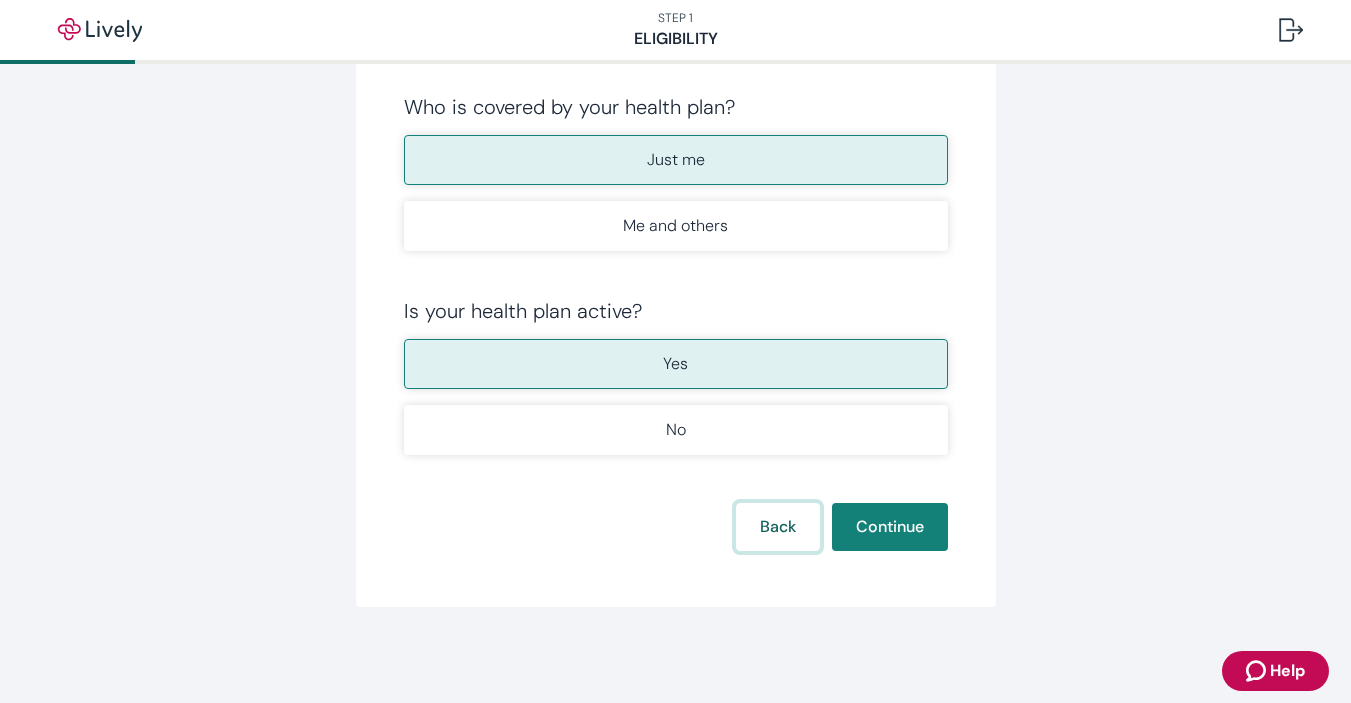 click on "Back" at bounding box center [778, 527] 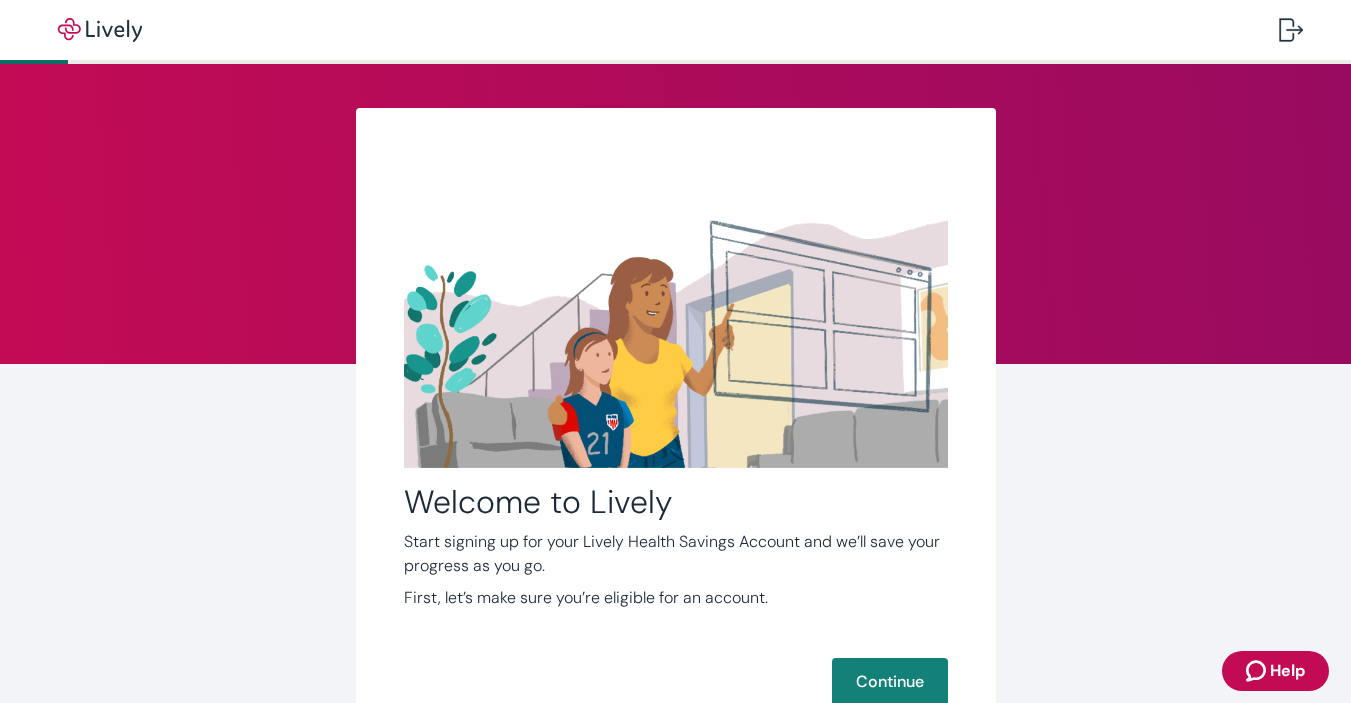 scroll, scrollTop: 155, scrollLeft: 0, axis: vertical 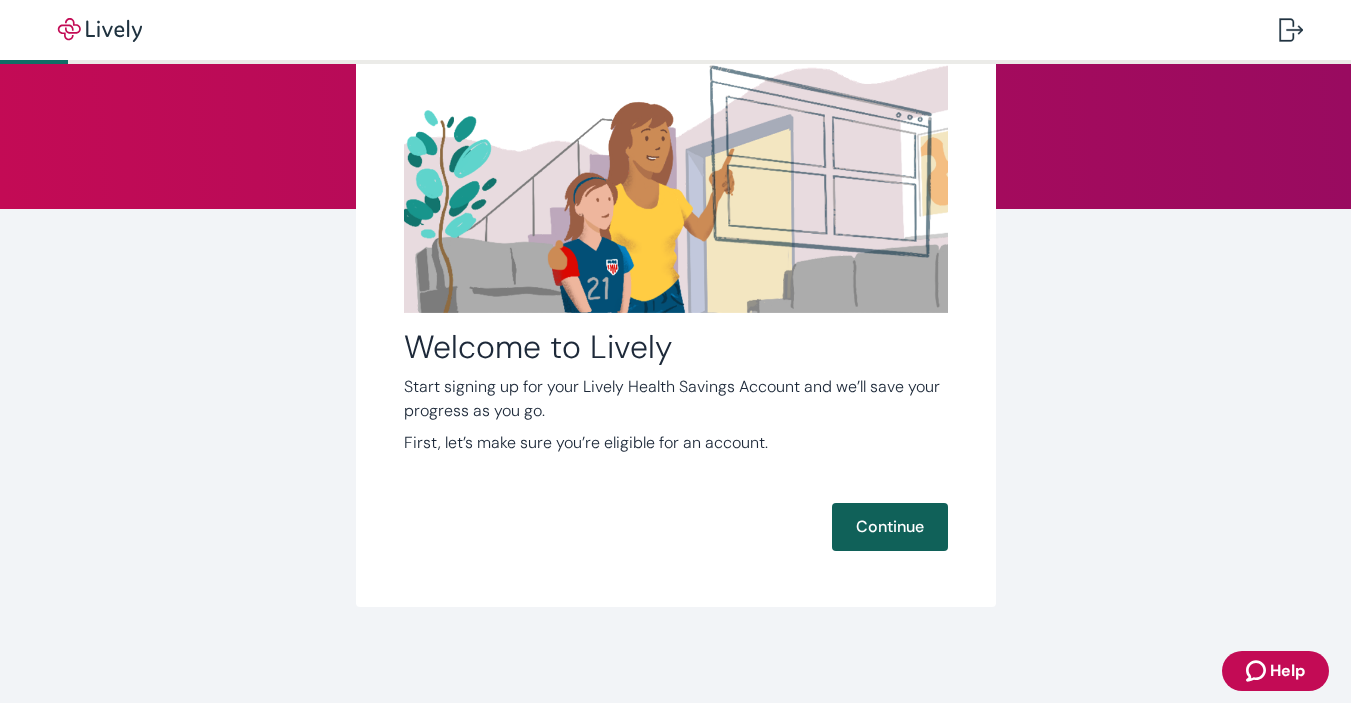 click on "Continue" at bounding box center [890, 527] 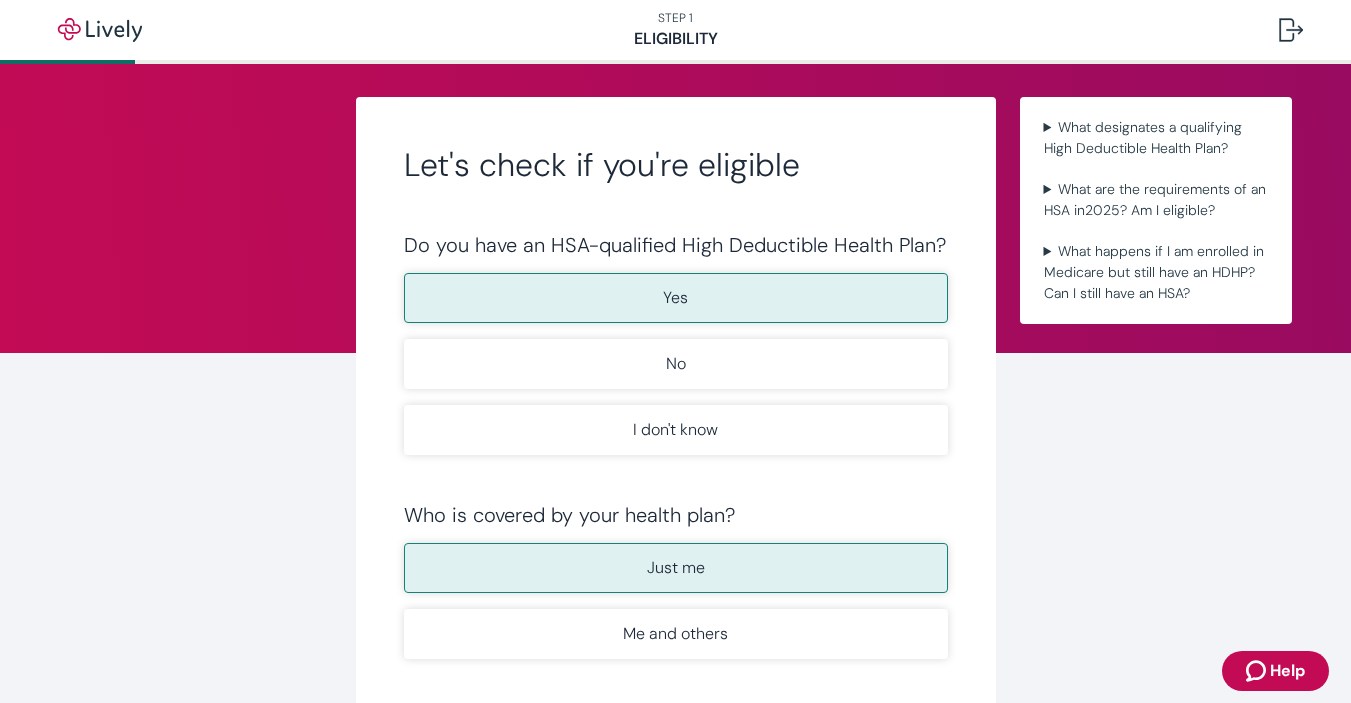 scroll, scrollTop: 419, scrollLeft: 0, axis: vertical 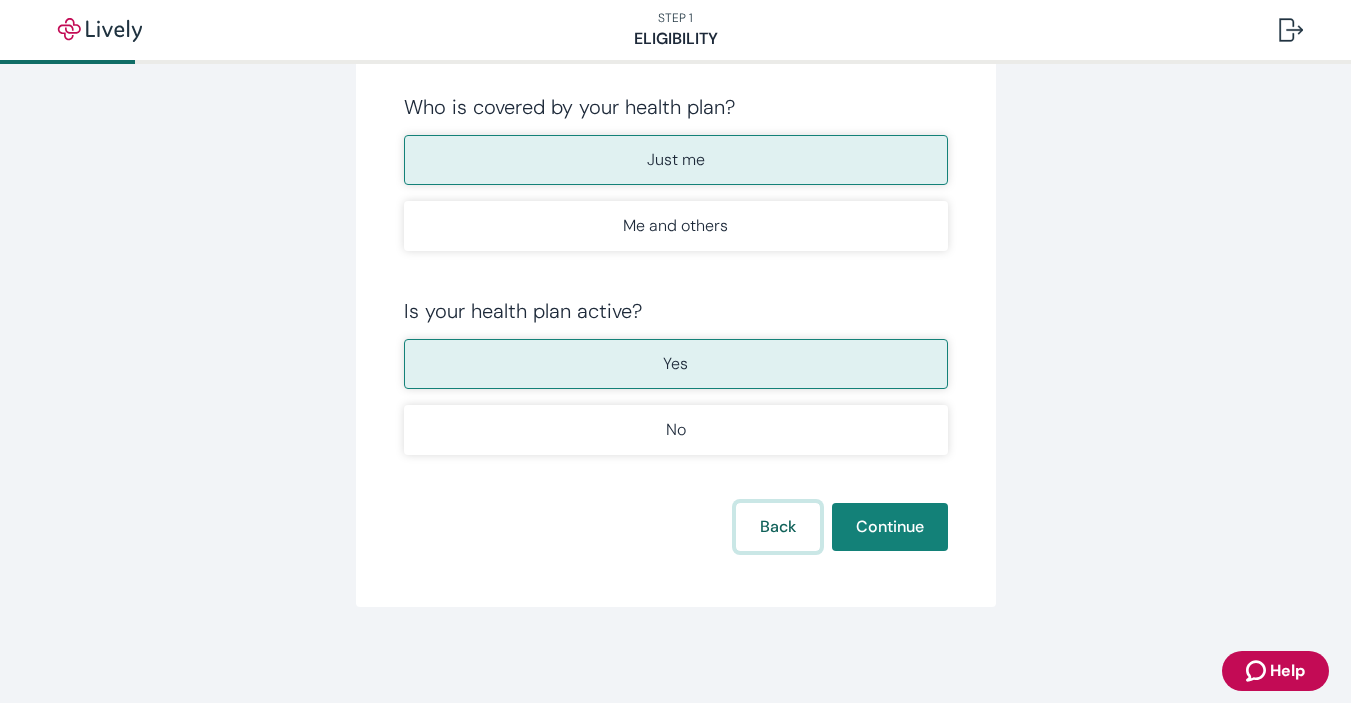click on "Back" at bounding box center (778, 527) 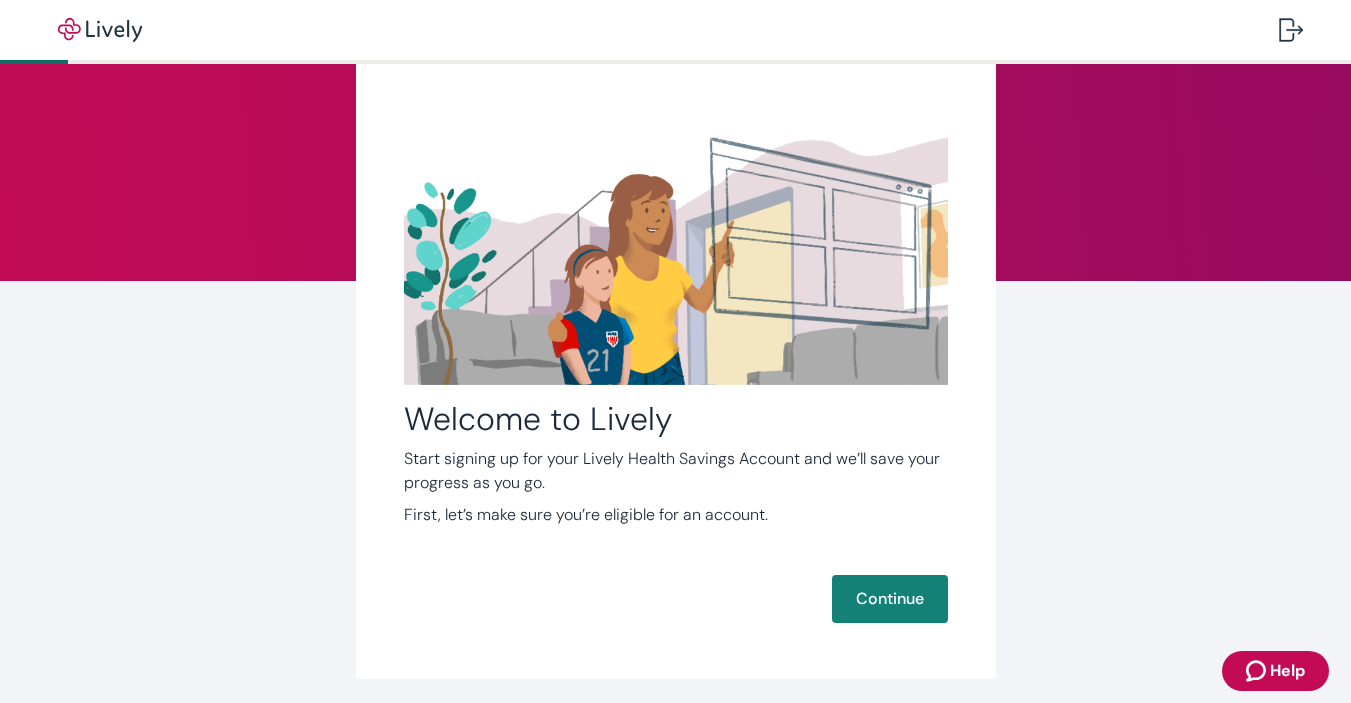 scroll, scrollTop: 80, scrollLeft: 0, axis: vertical 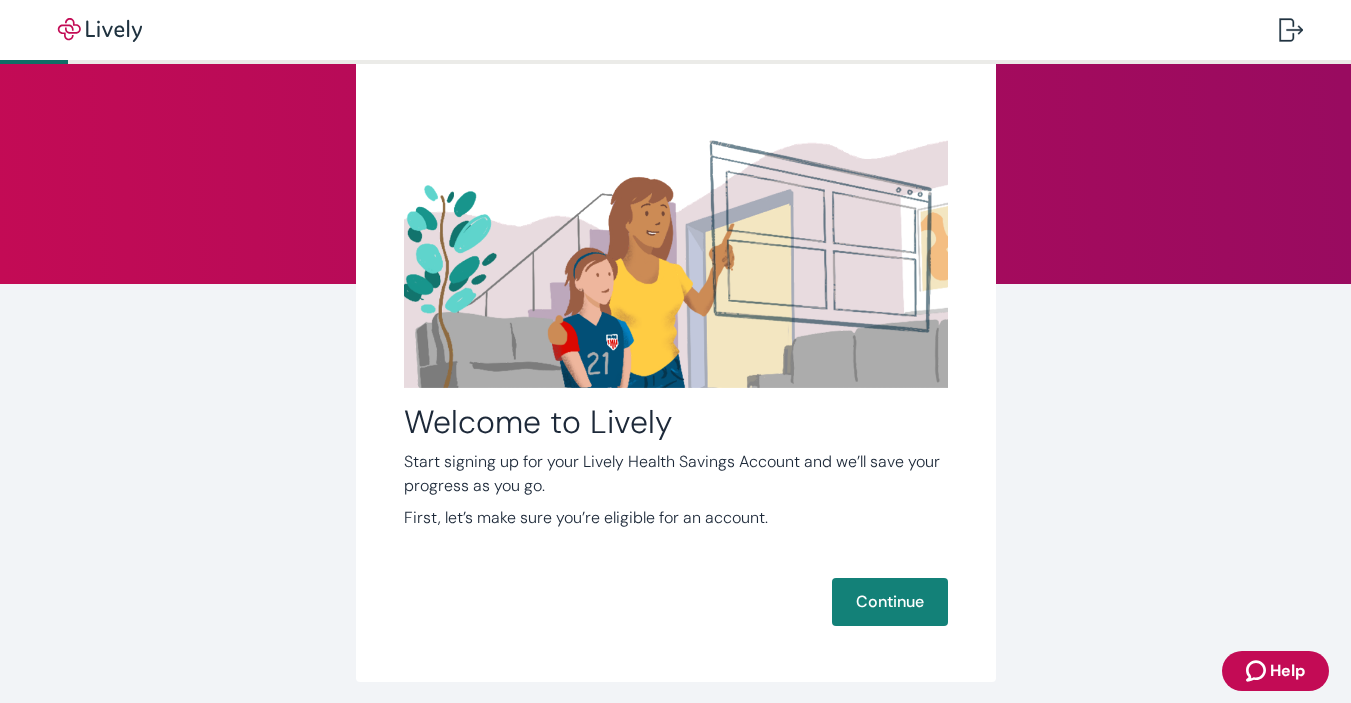 click on "Welcome to Lively Start signing up for your Lively Health Savings Account and we’ll save your progress as you go. First, let’s make sure you’re eligible for an account. Continue" at bounding box center [676, 355] 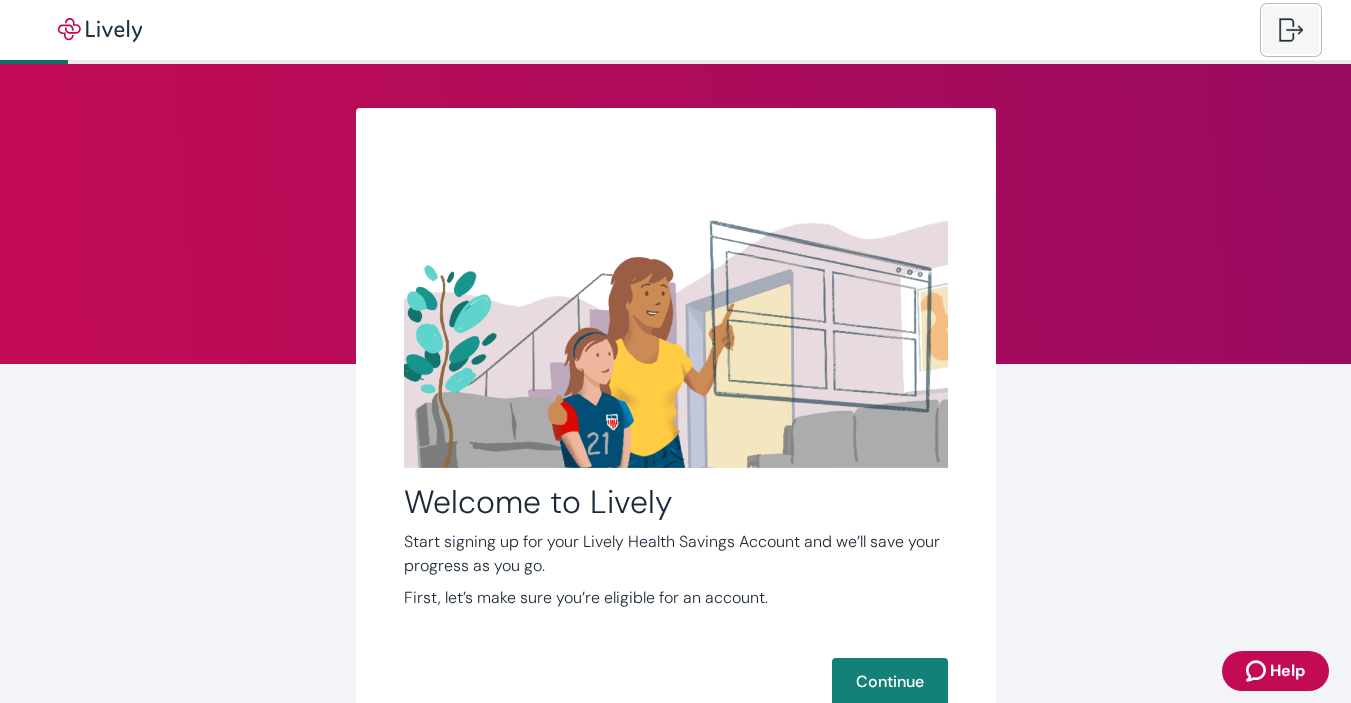 click at bounding box center [1291, 30] 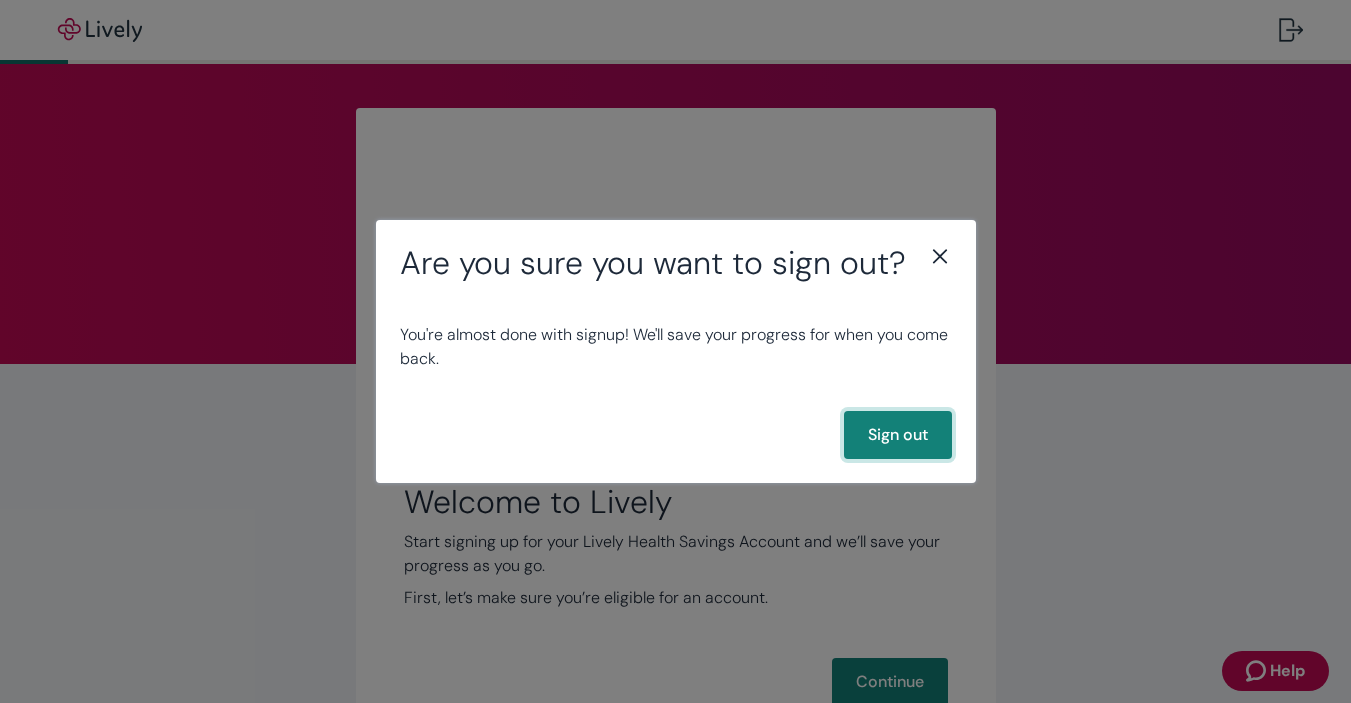 click on "Sign out" at bounding box center (898, 435) 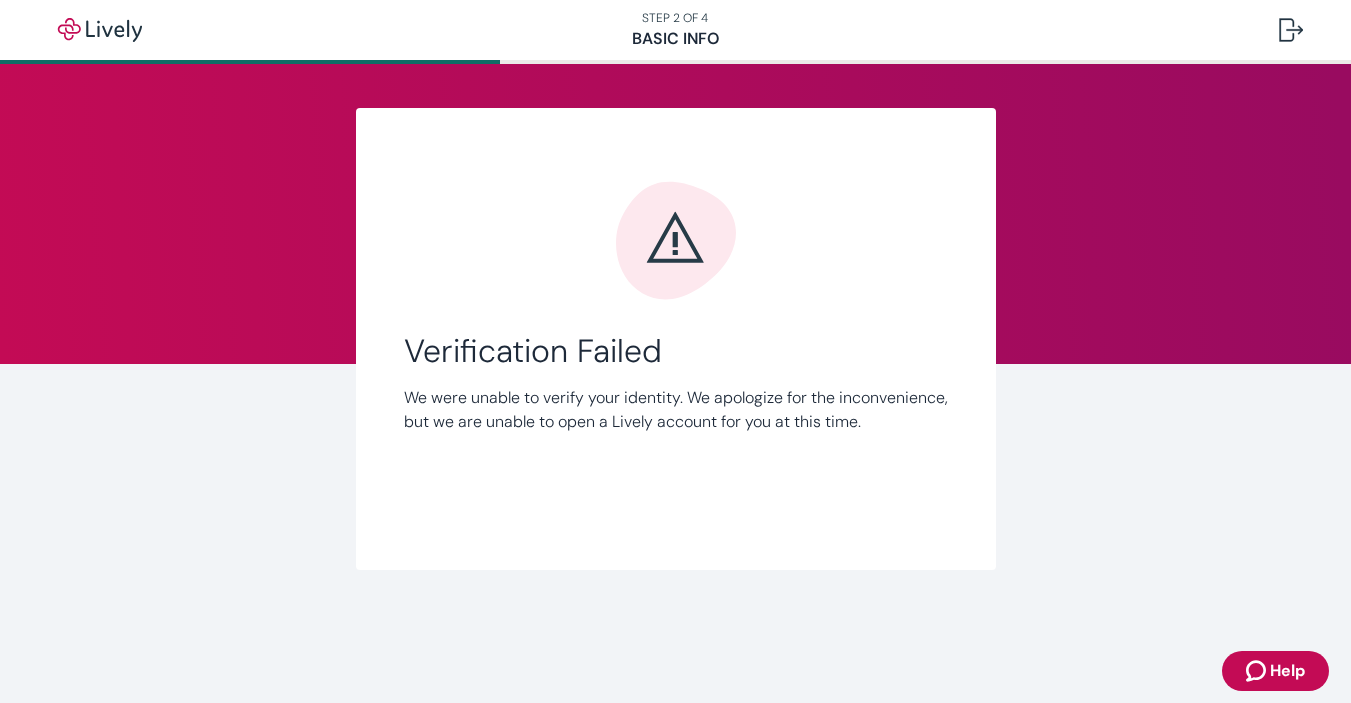 scroll, scrollTop: 0, scrollLeft: 0, axis: both 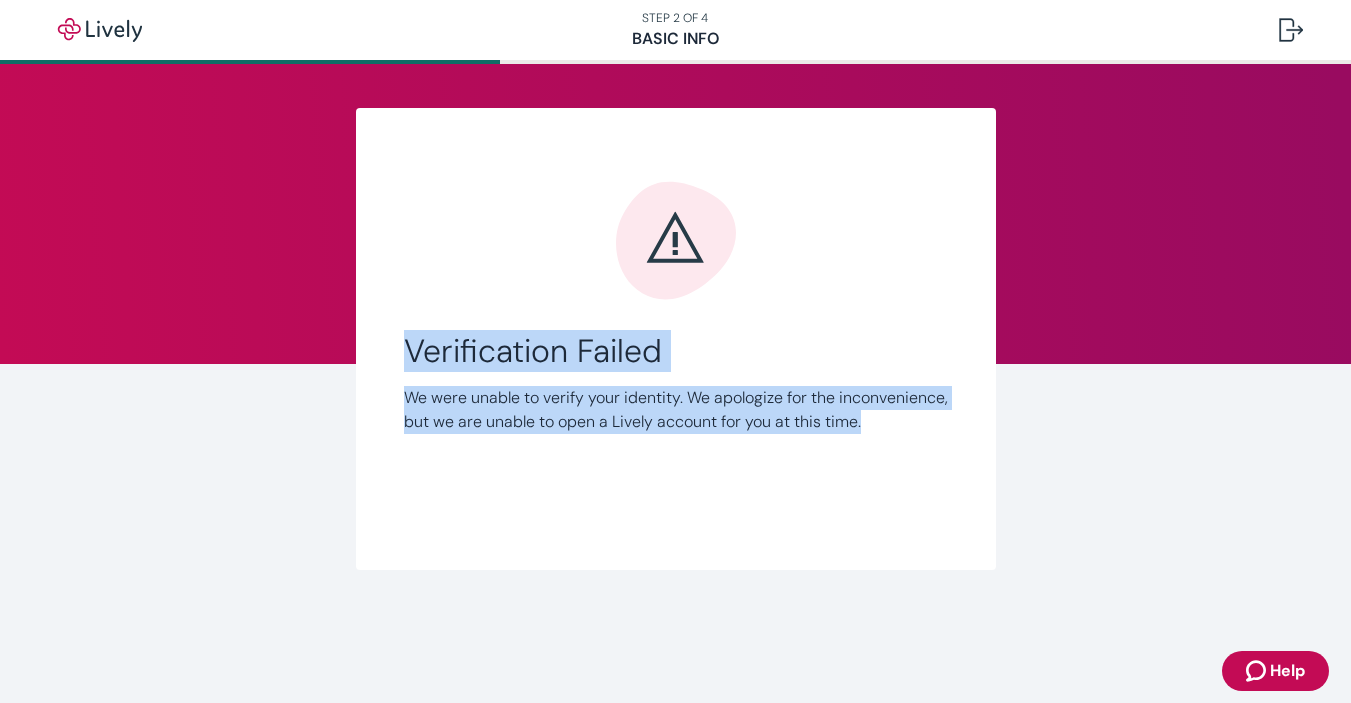 drag, startPoint x: 497, startPoint y: 460, endPoint x: 449, endPoint y: 115, distance: 348.32312 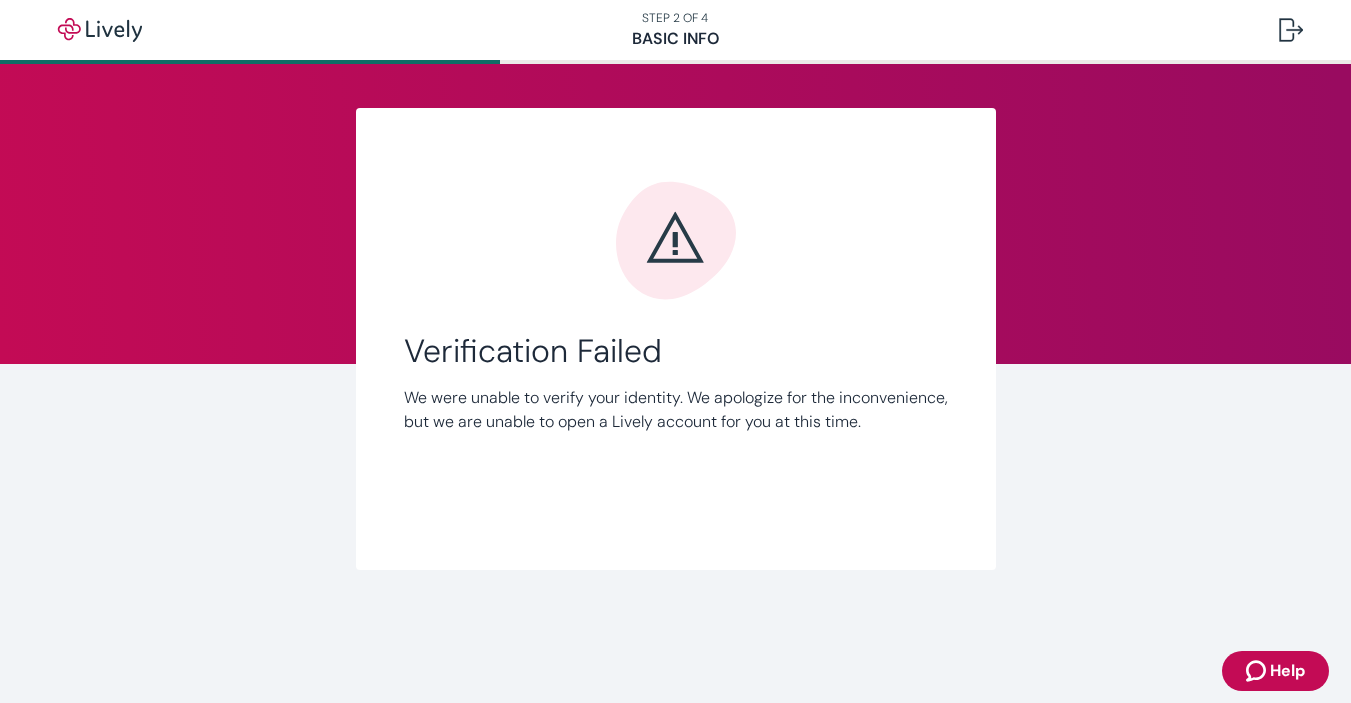 click on "Link Account Verification Failed We were unable to verify your identity. We apologize for the inconvenience, but we are unable to open a Lively account for you at this time." at bounding box center [676, 339] 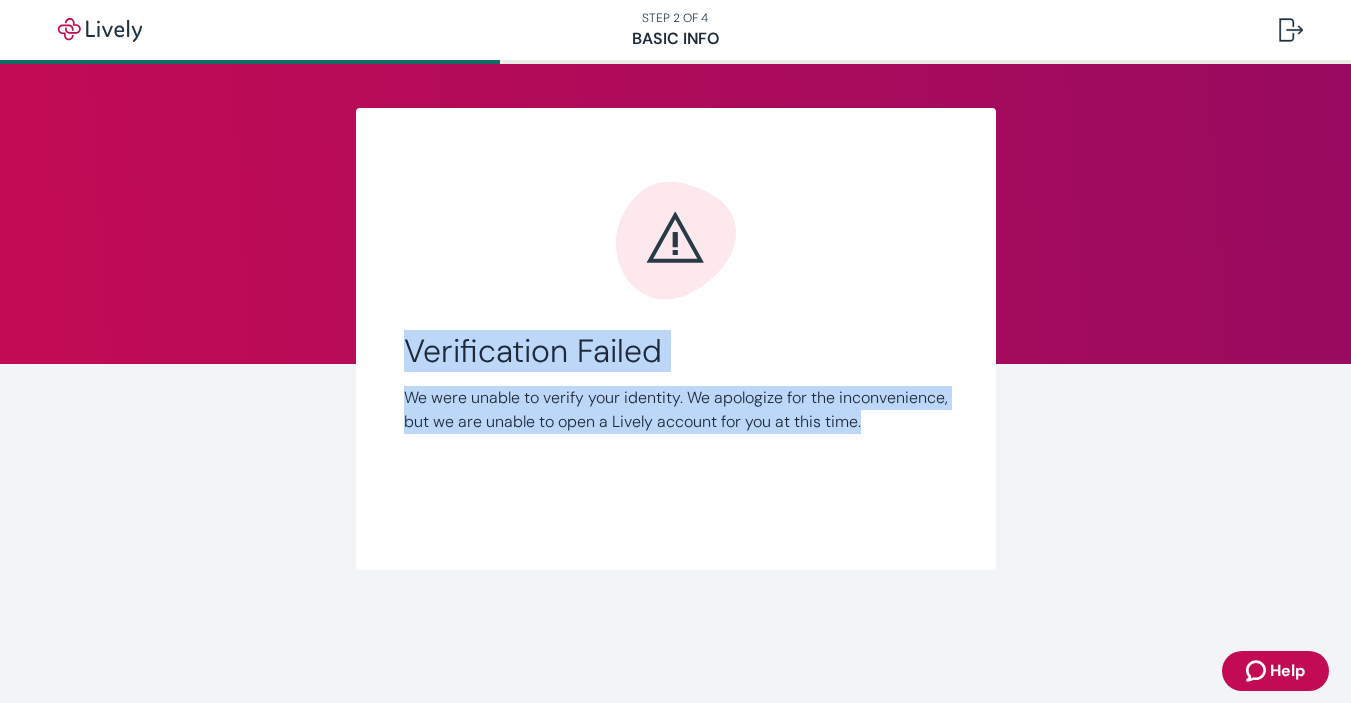 drag, startPoint x: 614, startPoint y: 524, endPoint x: 460, endPoint y: 100, distance: 451.10086 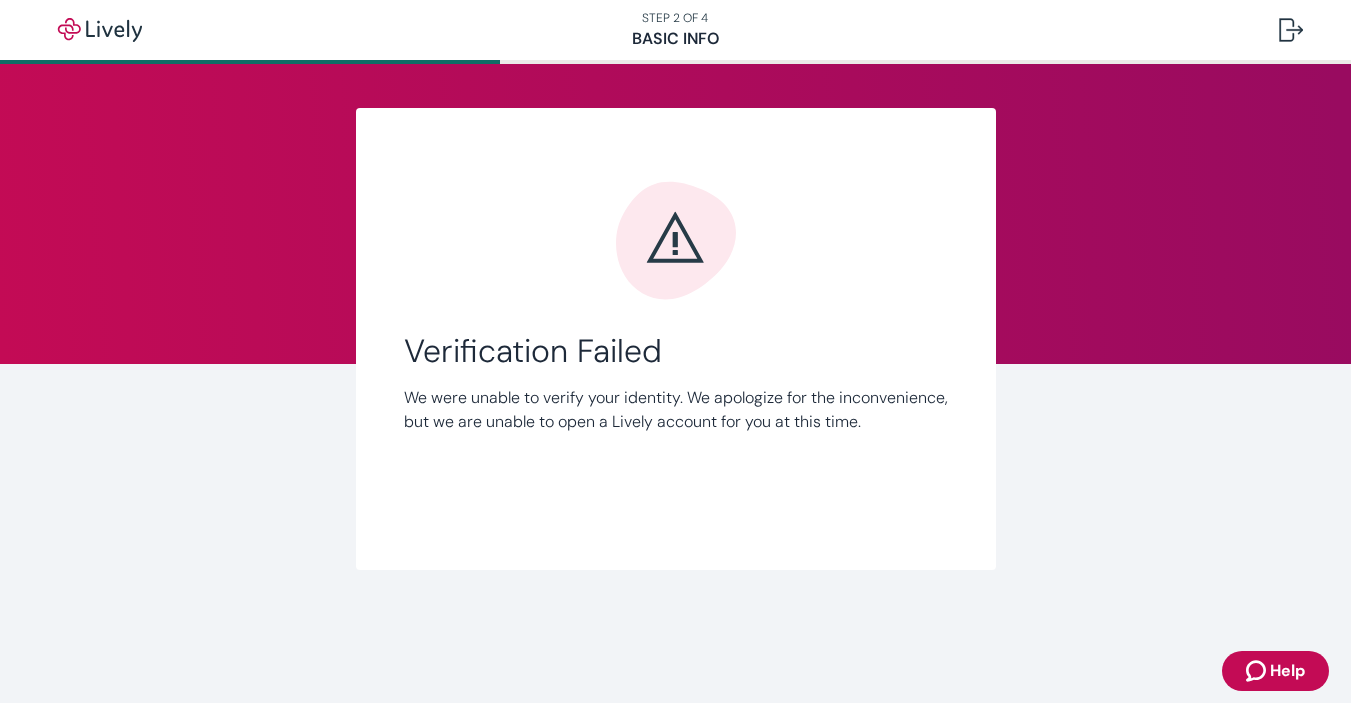 click on "Link Account Verification Failed We were unable to verify your identity. We apologize for the inconvenience, but we are unable to open a Lively account for you at this time." at bounding box center [676, 339] 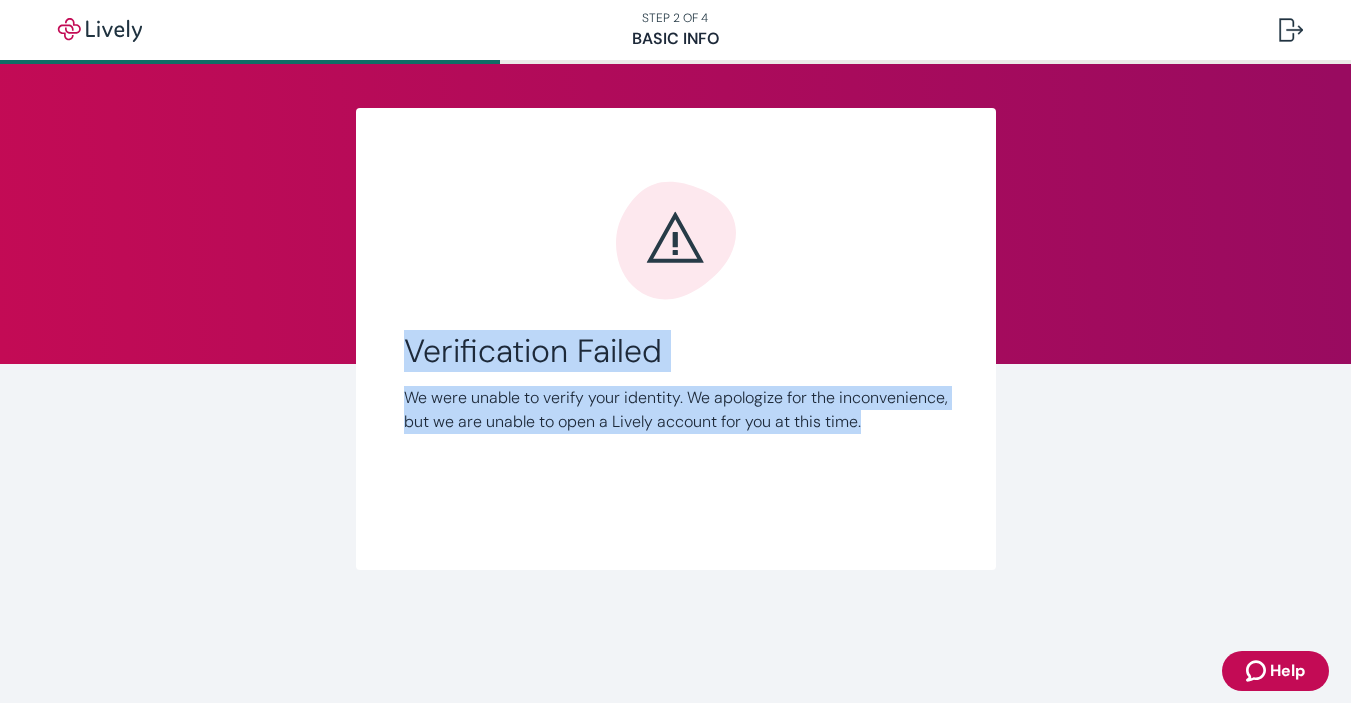 drag, startPoint x: 482, startPoint y: 450, endPoint x: 475, endPoint y: 299, distance: 151.16217 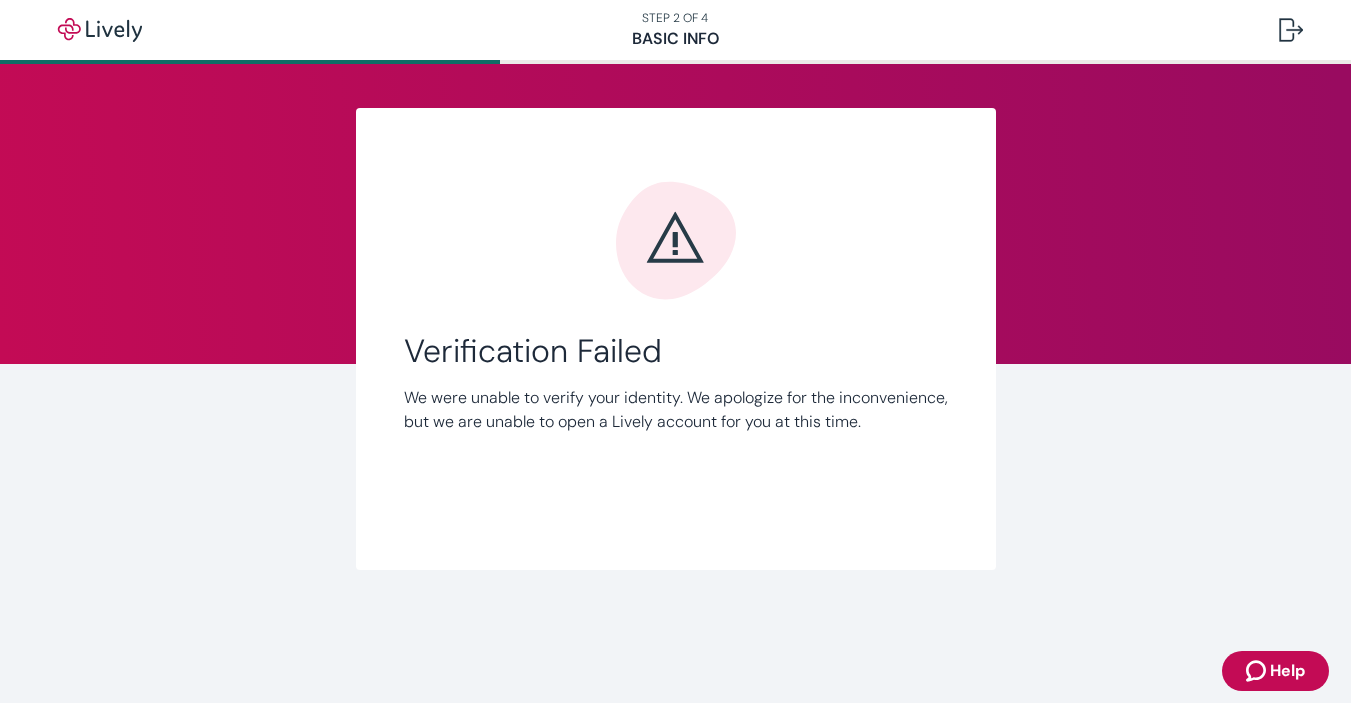 click on "Link Account Verification Failed We were unable to verify your identity. We apologize for the inconvenience, but we are unable to open a Lively account for you at this time." at bounding box center (676, 339) 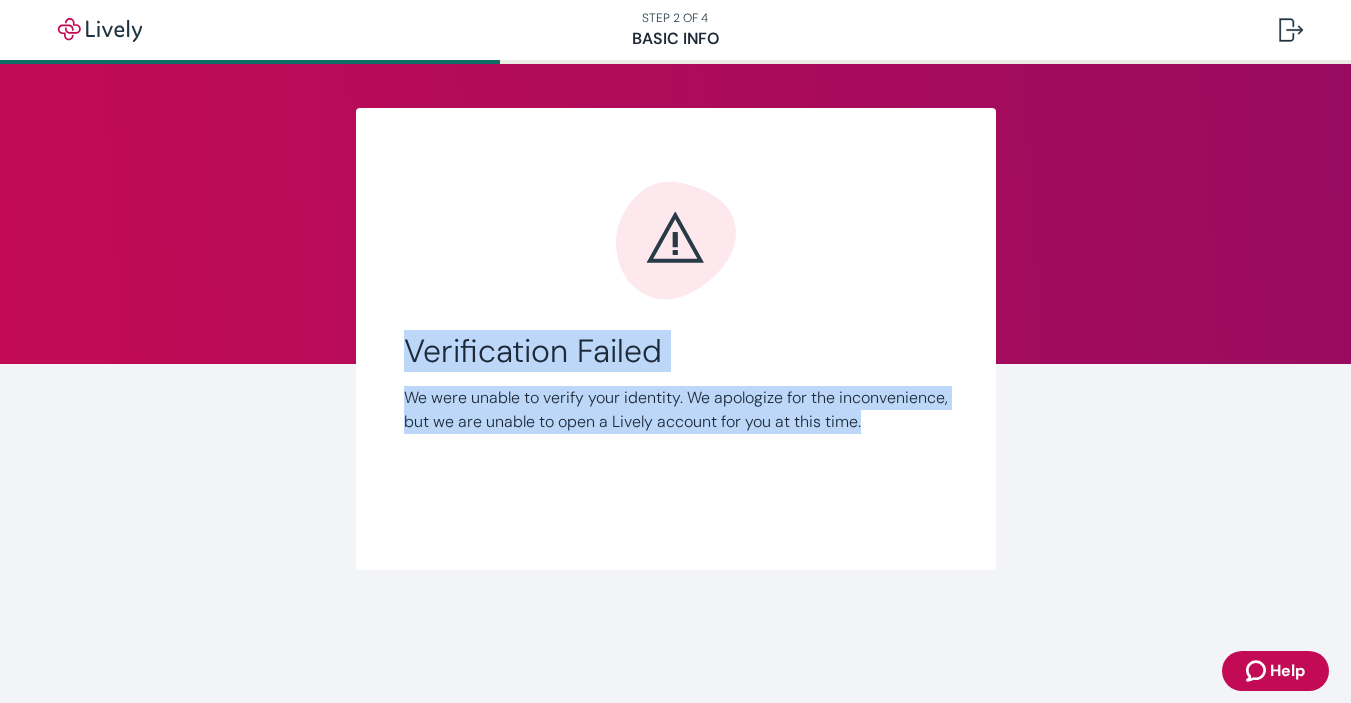 drag, startPoint x: 520, startPoint y: 498, endPoint x: 330, endPoint y: 233, distance: 326.07513 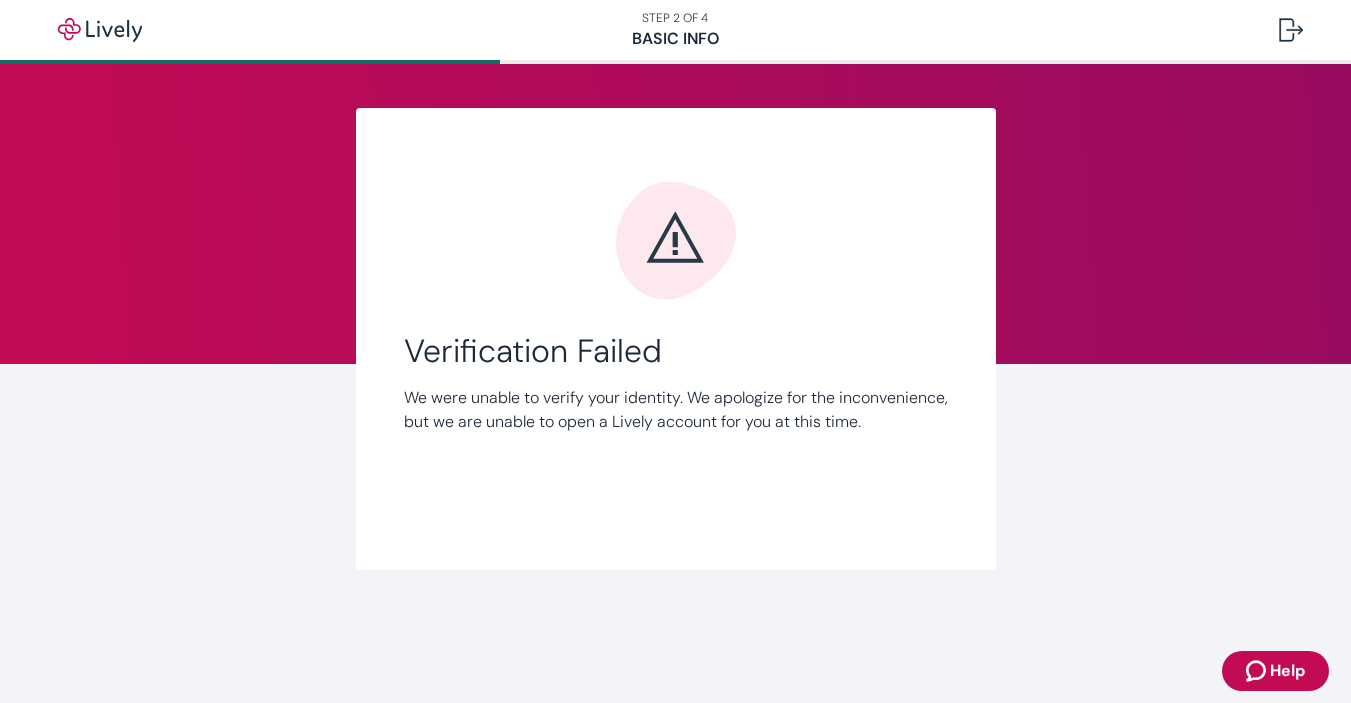 click on "Link Account Verification Failed We were unable to verify your identity. We apologize for the inconvenience, but we are unable to open a Lively account for you at this time." at bounding box center [676, 339] 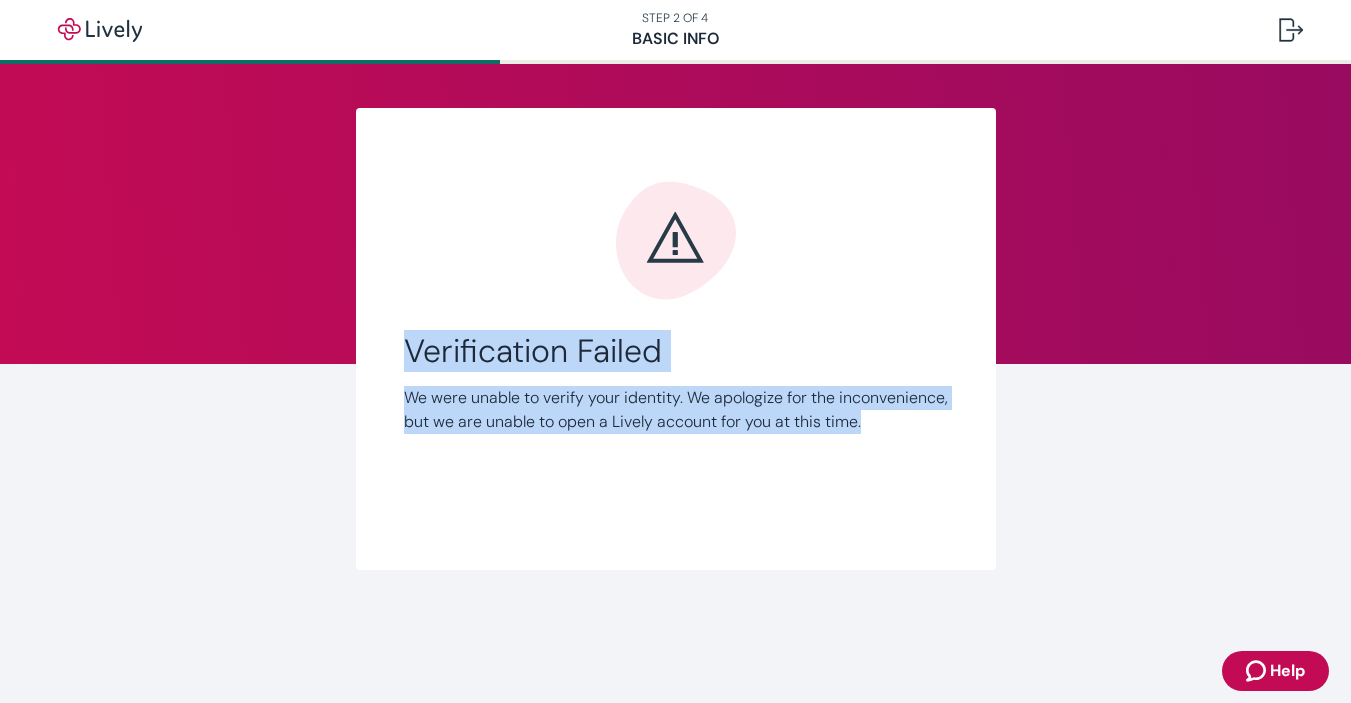 drag, startPoint x: 541, startPoint y: 525, endPoint x: 299, endPoint y: 147, distance: 448.8296 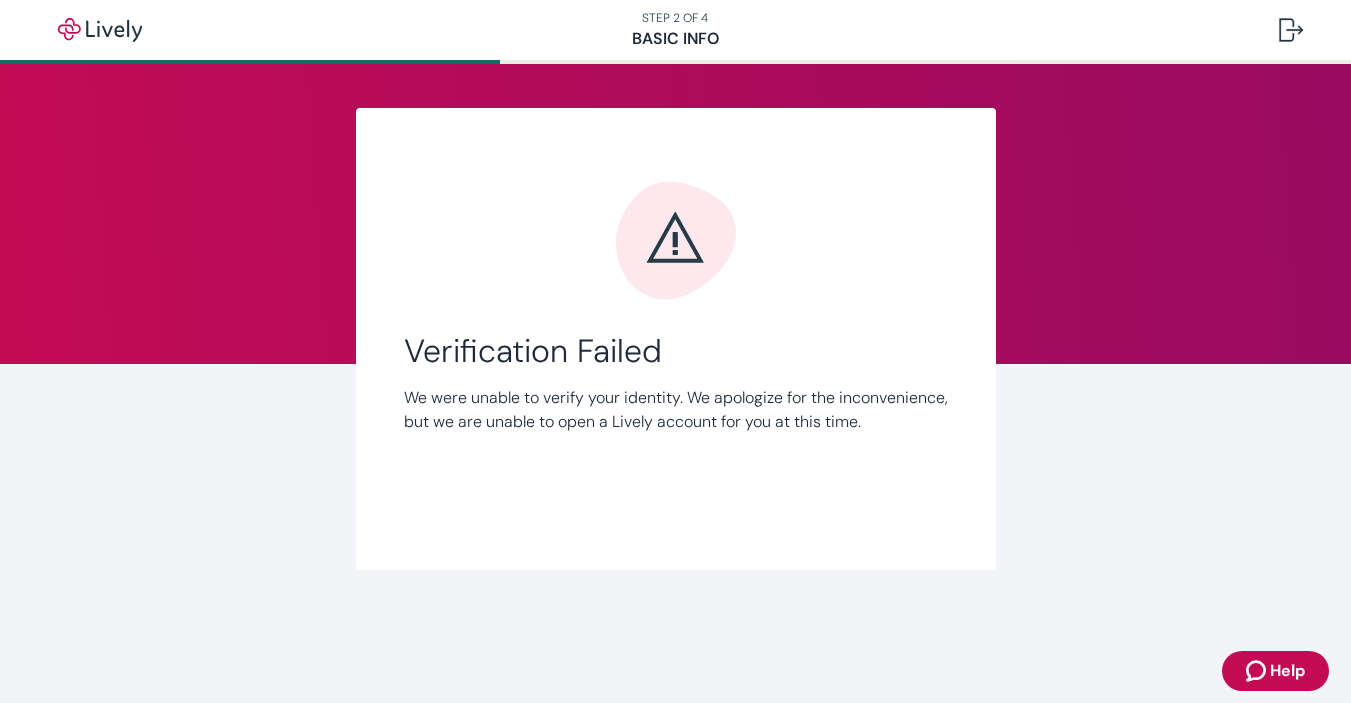 click on "Link Account Verification Failed We were unable to verify your identity. We apologize for the inconvenience, but we are unable to open a Lively account for you at this time." at bounding box center [676, 339] 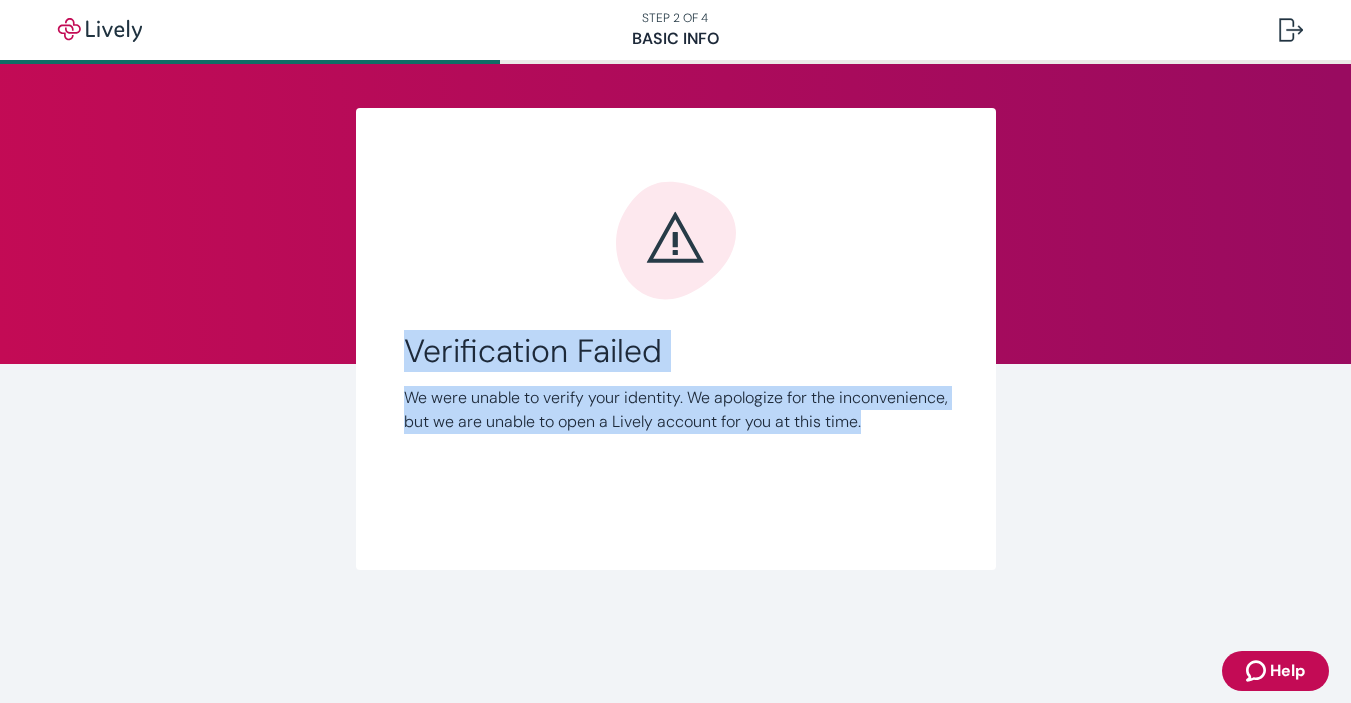 drag, startPoint x: 314, startPoint y: 90, endPoint x: 762, endPoint y: 617, distance: 691.68854 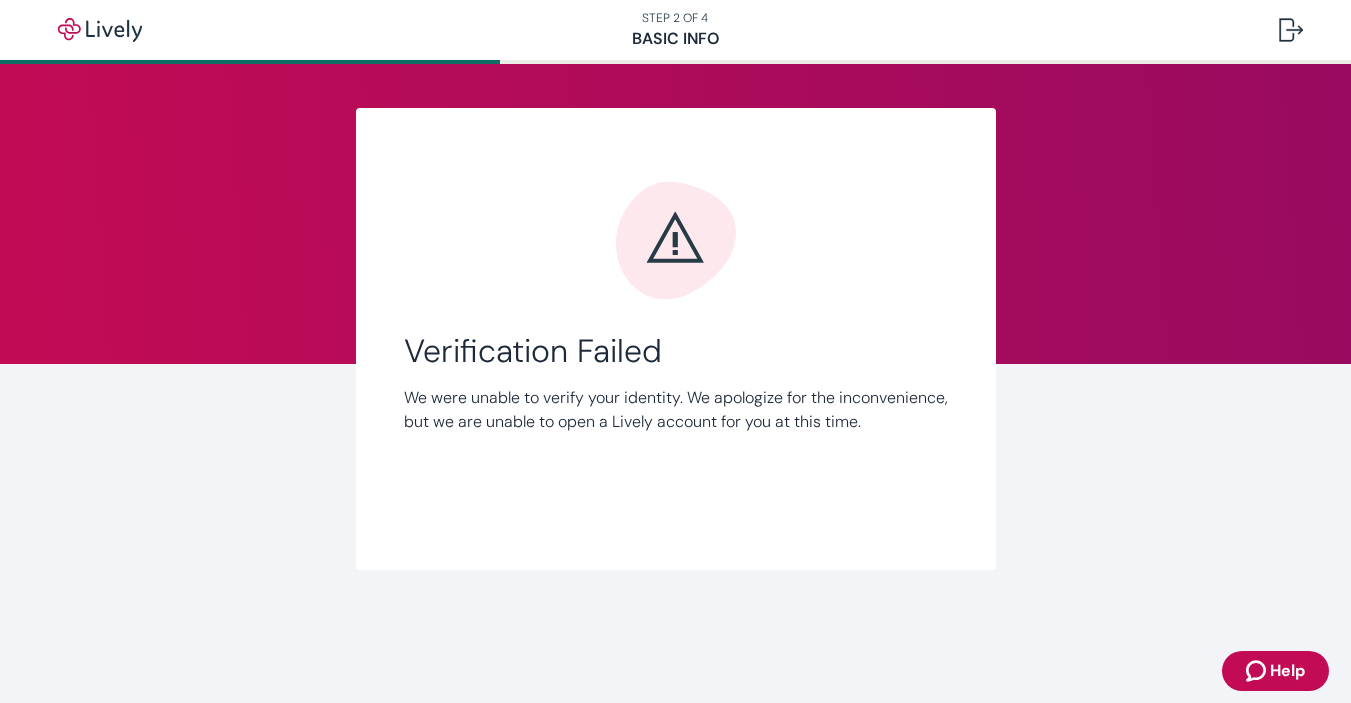 click on "Verification Failed We were unable to verify your identity. We apologize for the inconvenience, but we are unable to open a Lively account for you at this time." at bounding box center [676, 351] 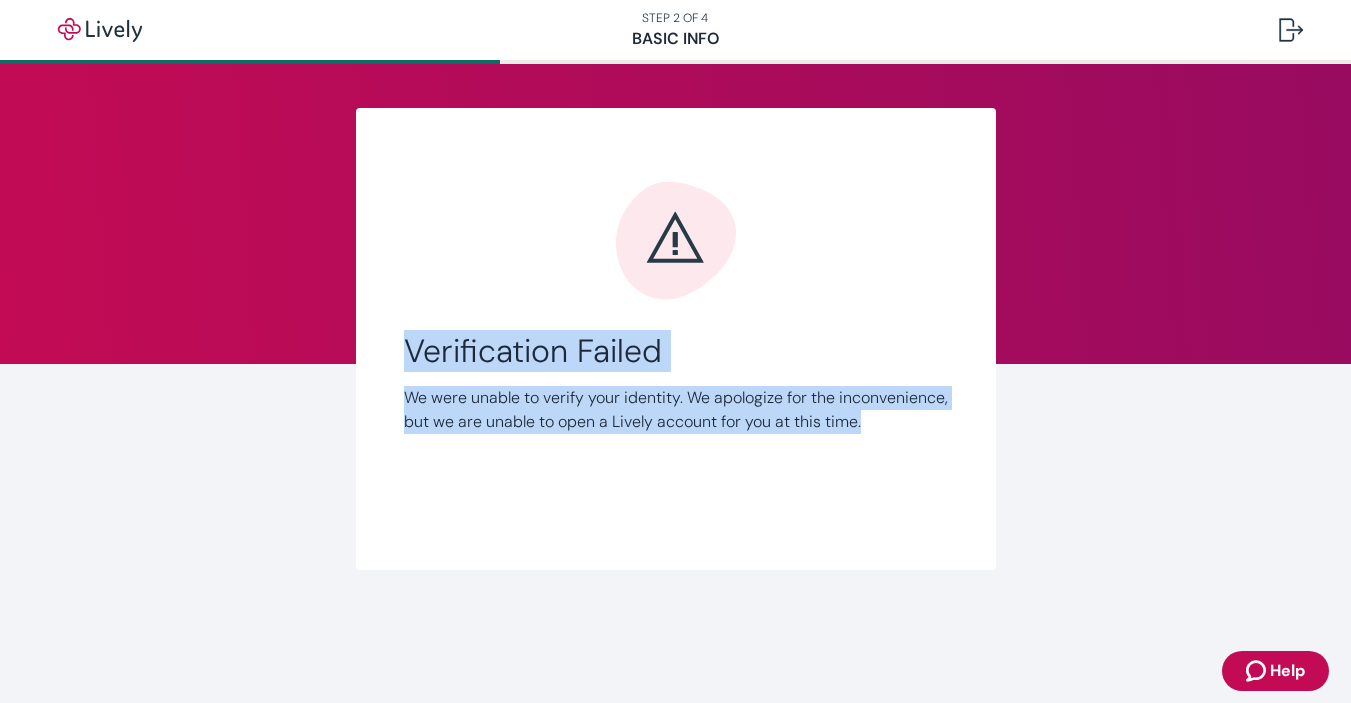 drag, startPoint x: 676, startPoint y: 532, endPoint x: 193, endPoint y: 176, distance: 600.0208 